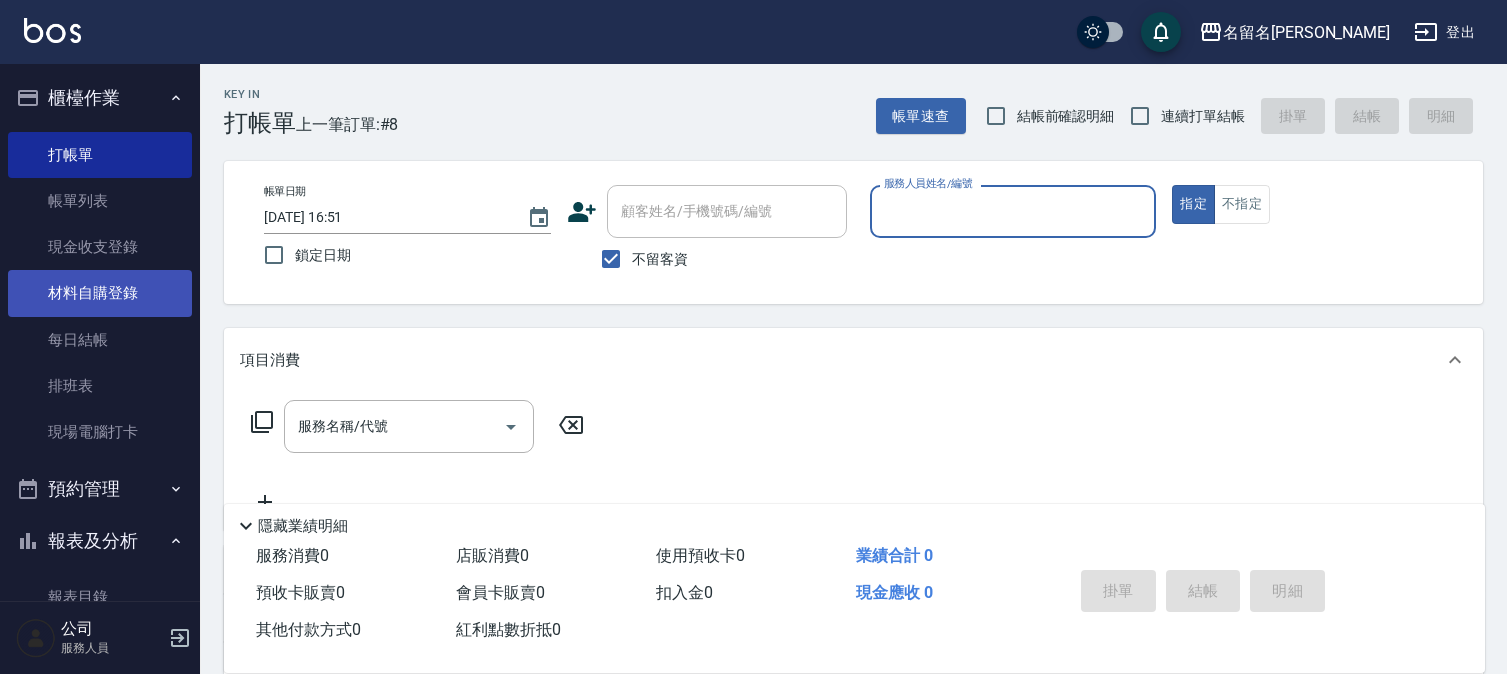 scroll, scrollTop: 0, scrollLeft: 0, axis: both 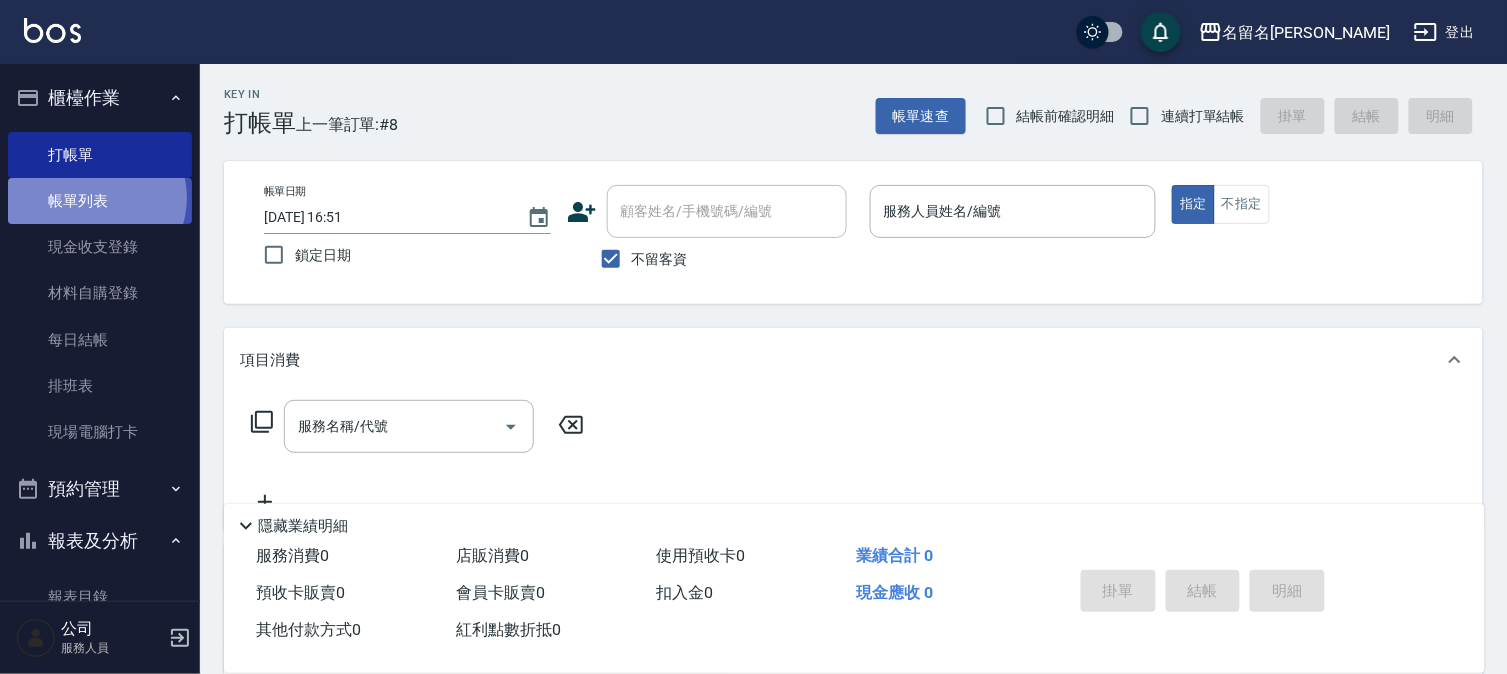 click on "帳單列表" at bounding box center [100, 201] 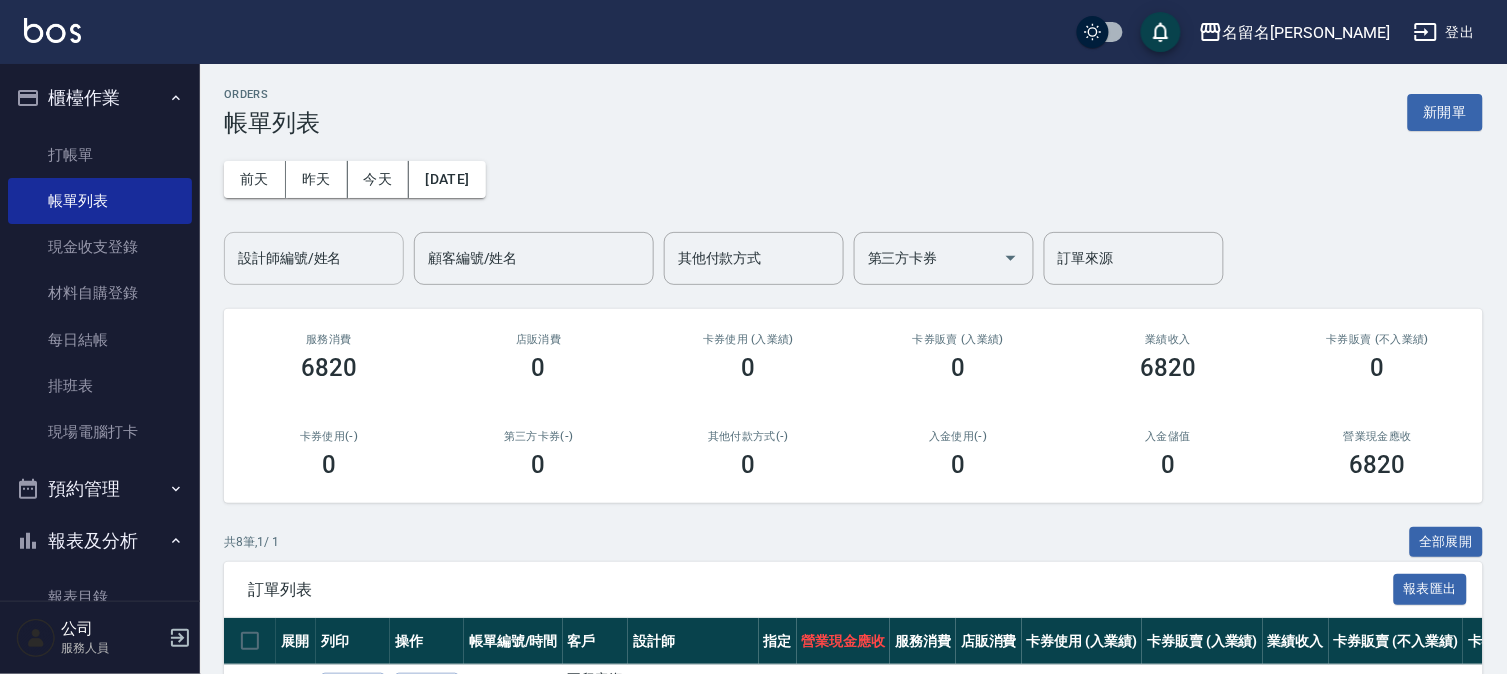 drag, startPoint x: 276, startPoint y: 251, endPoint x: 285, endPoint y: 273, distance: 23.769728 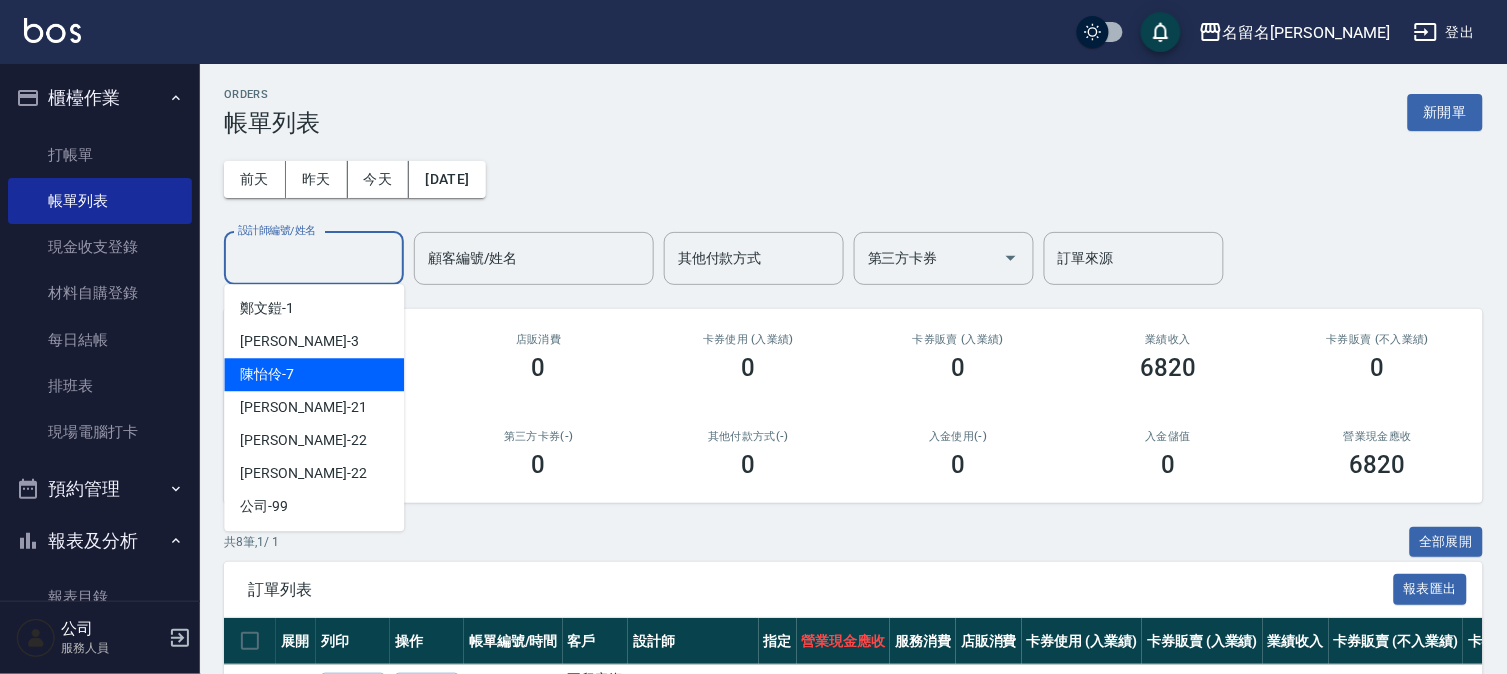 click on "[PERSON_NAME]-7" at bounding box center (314, 374) 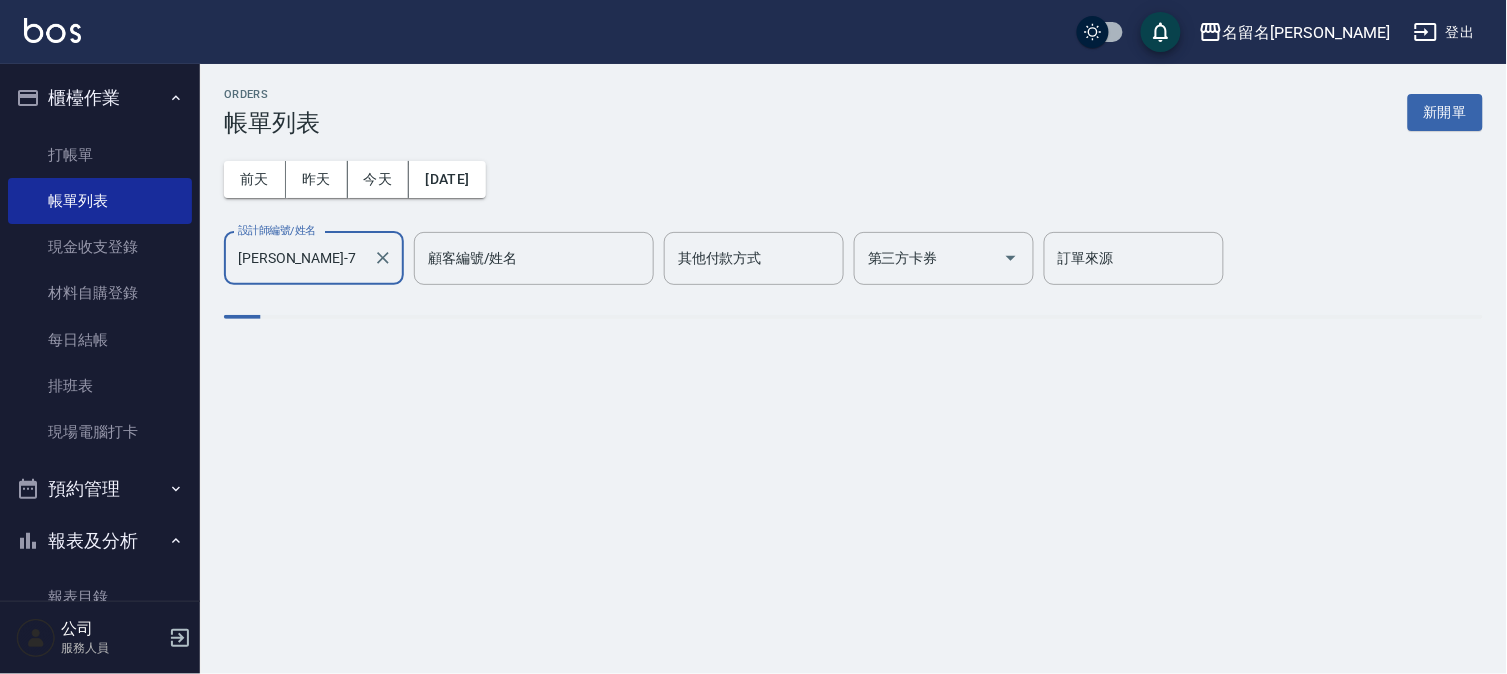 type on "[PERSON_NAME]-7" 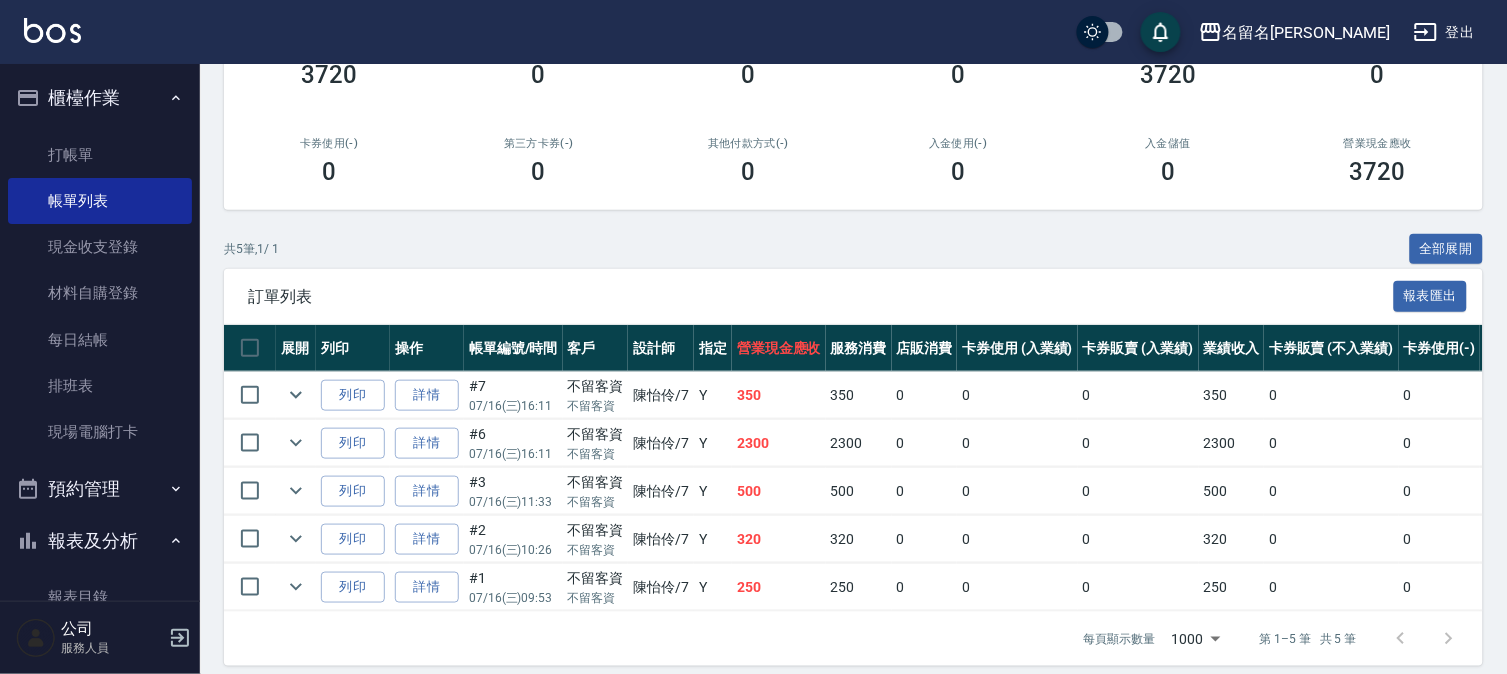 scroll, scrollTop: 326, scrollLeft: 0, axis: vertical 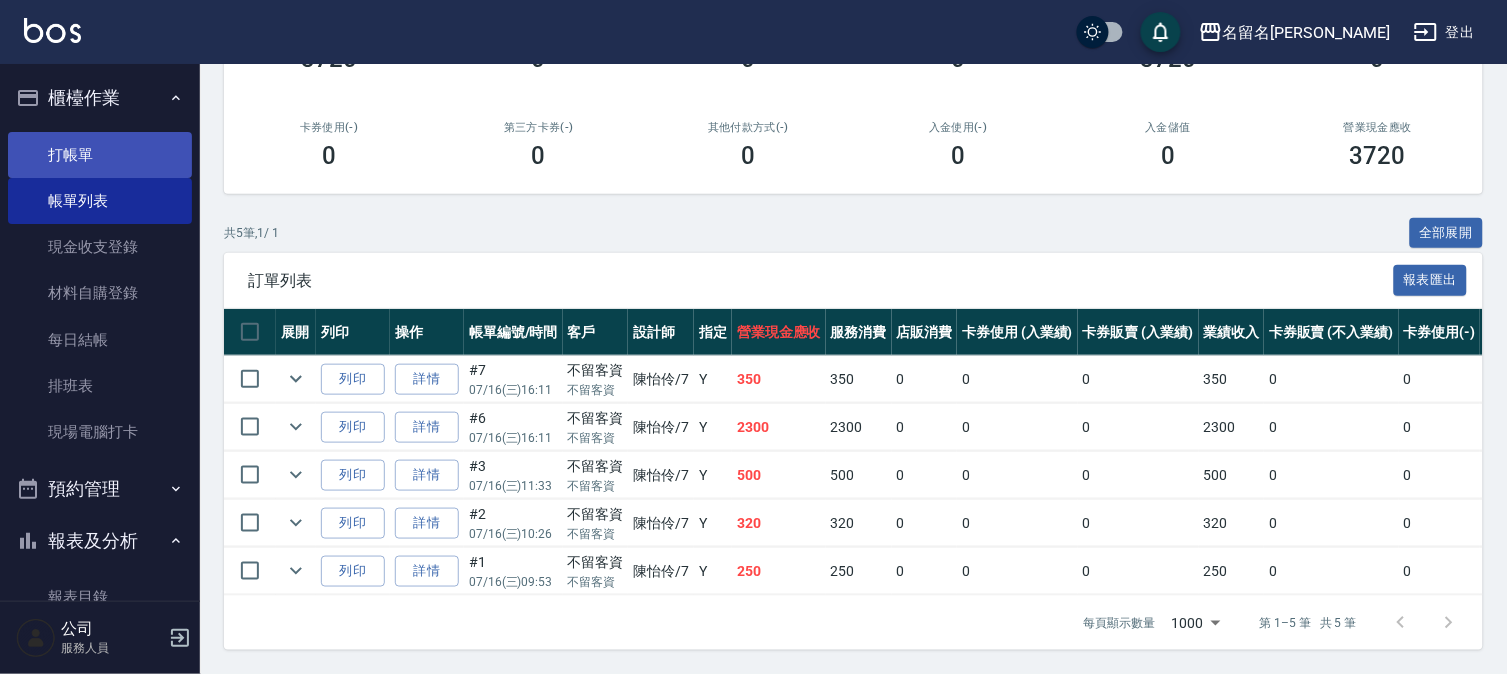 click on "打帳單" at bounding box center [100, 155] 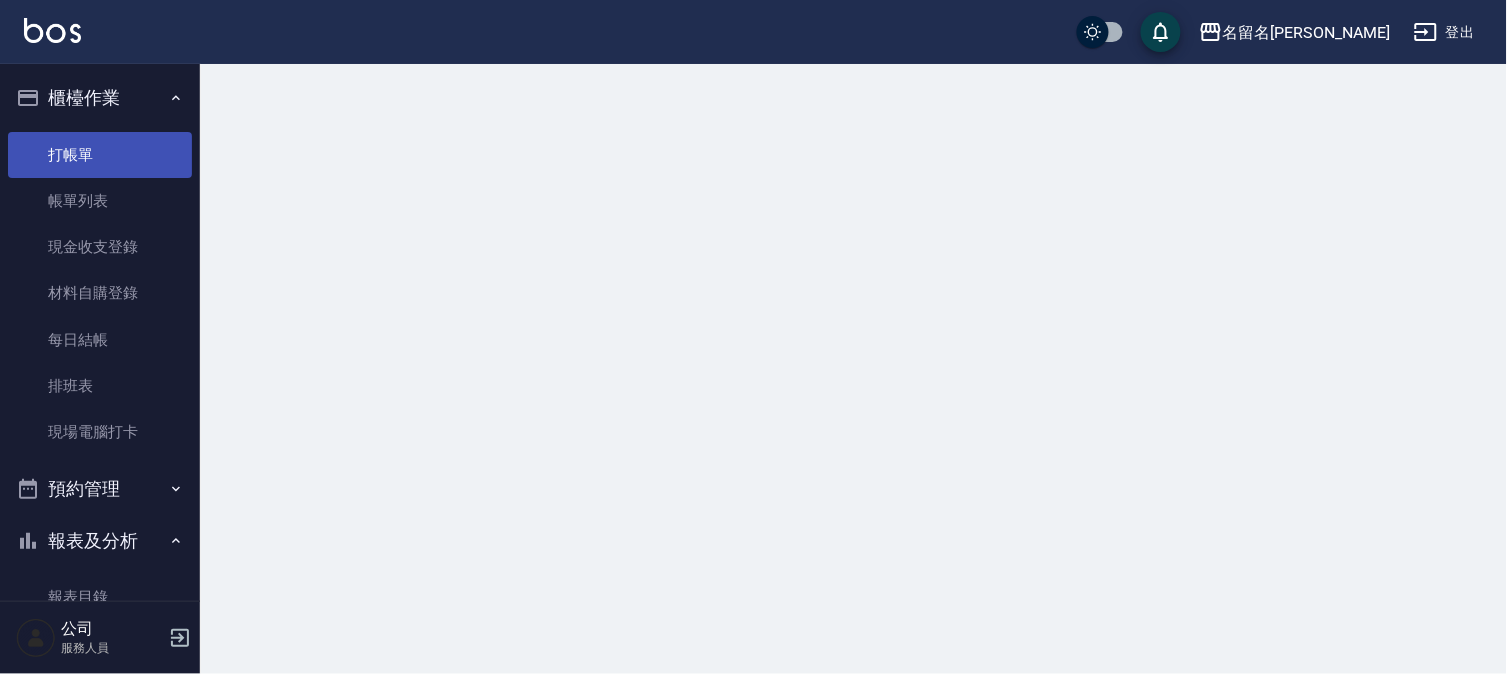 scroll, scrollTop: 0, scrollLeft: 0, axis: both 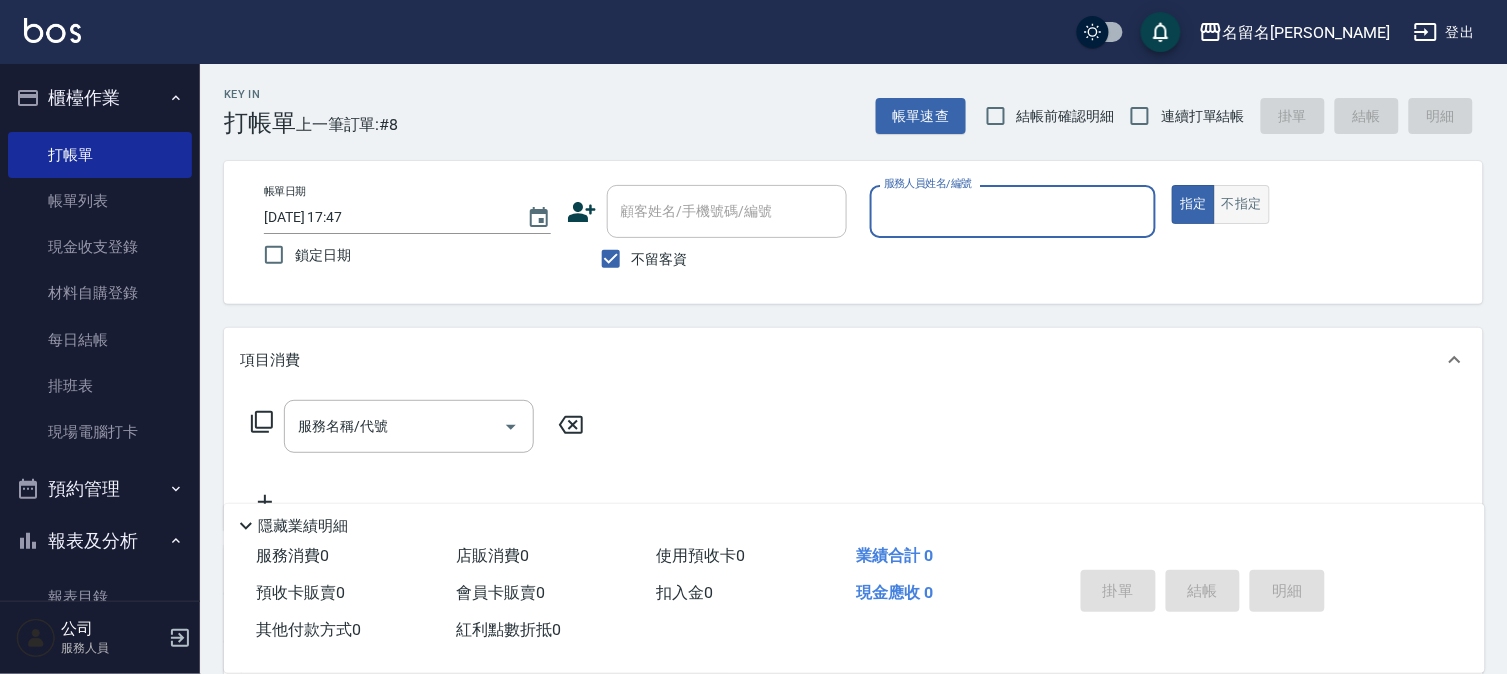 click on "不指定" at bounding box center [1242, 204] 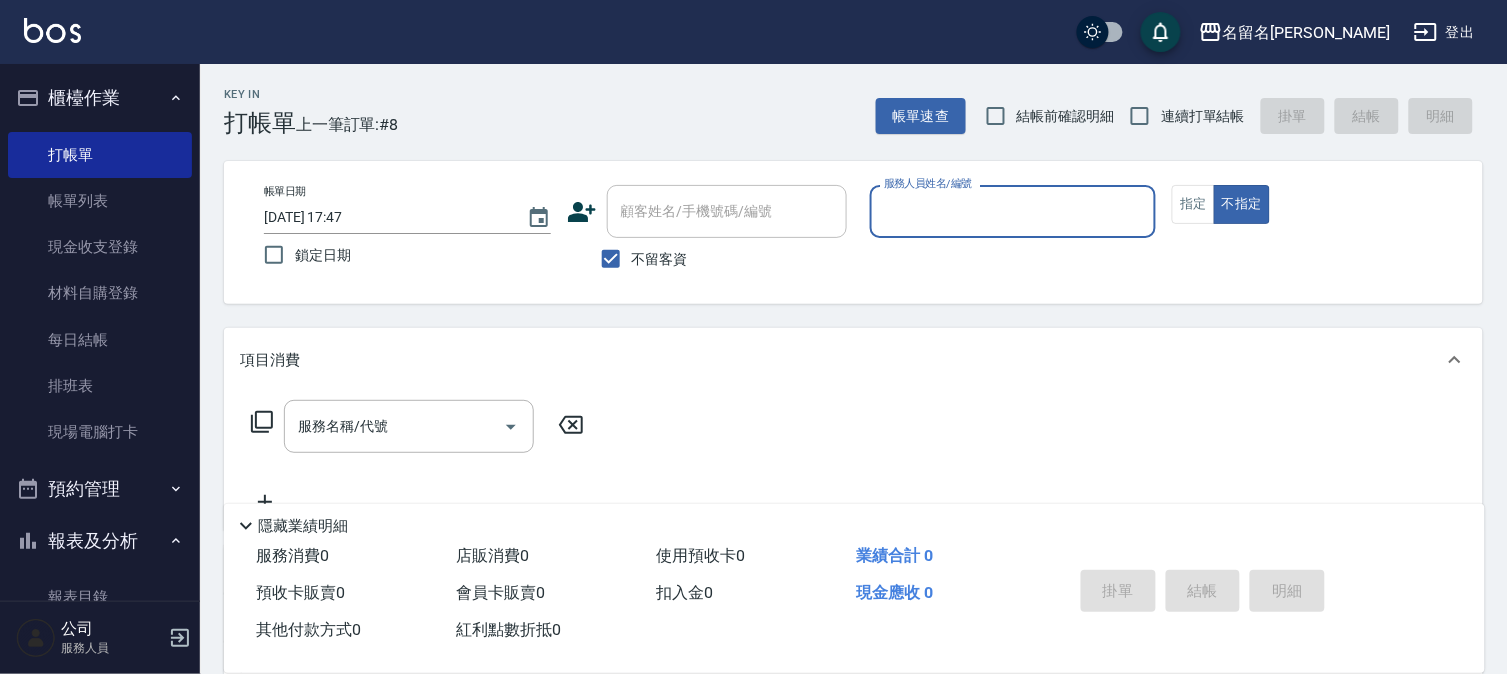 click on "服務人員姓名/編號" at bounding box center (1013, 211) 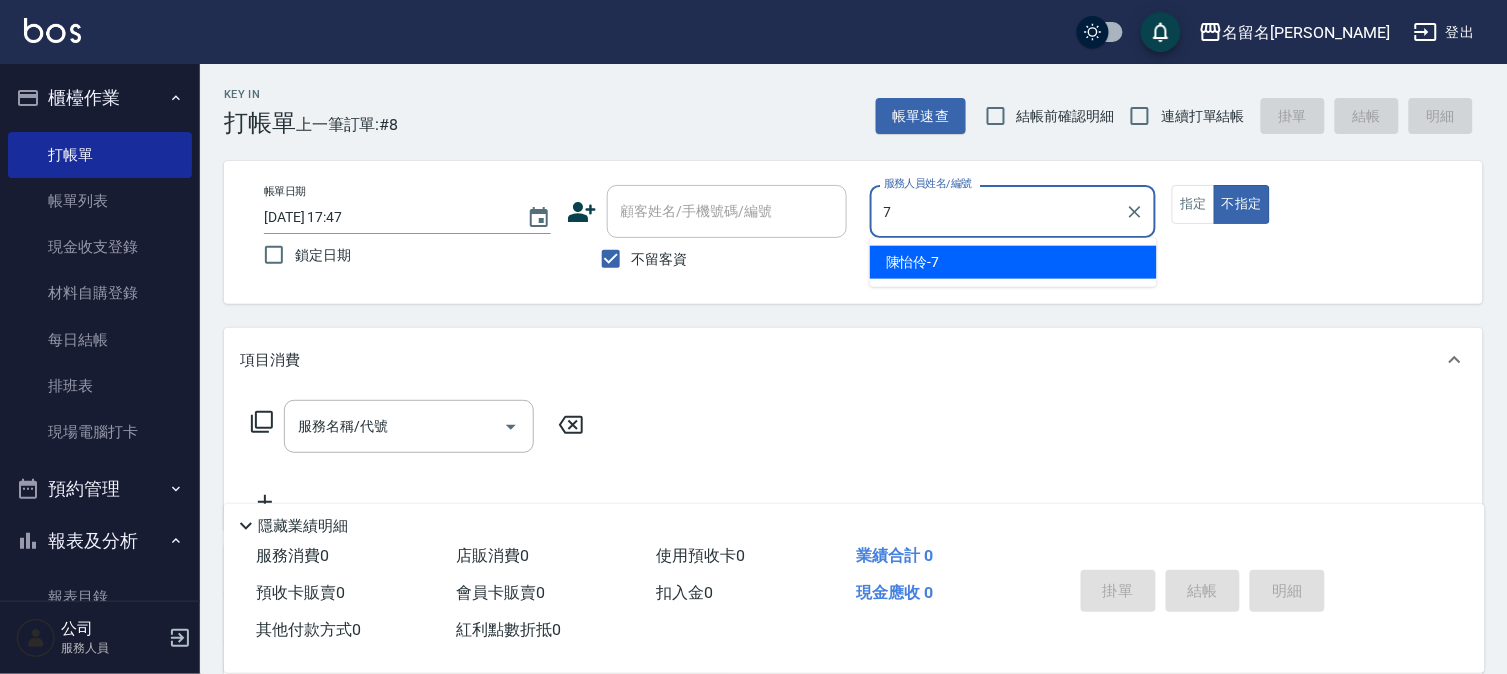 type on "[PERSON_NAME]-7" 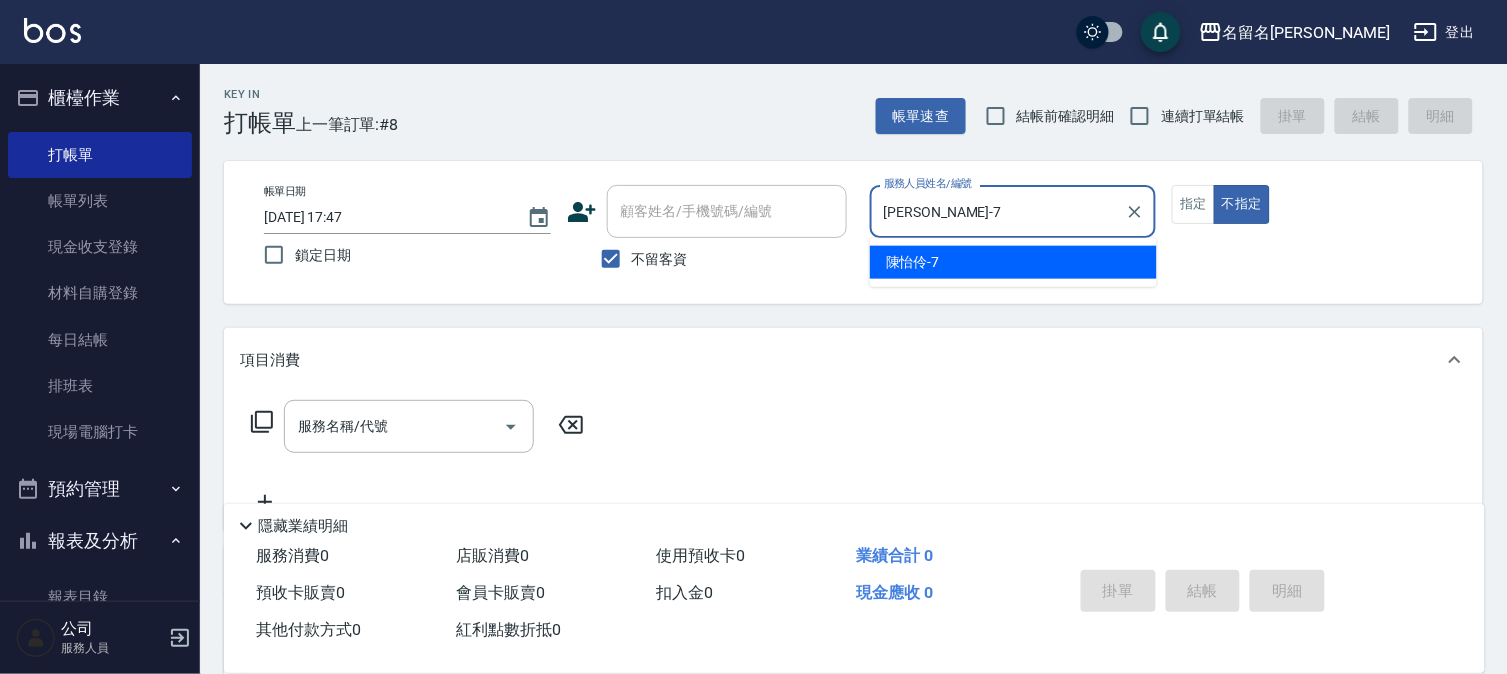 type on "false" 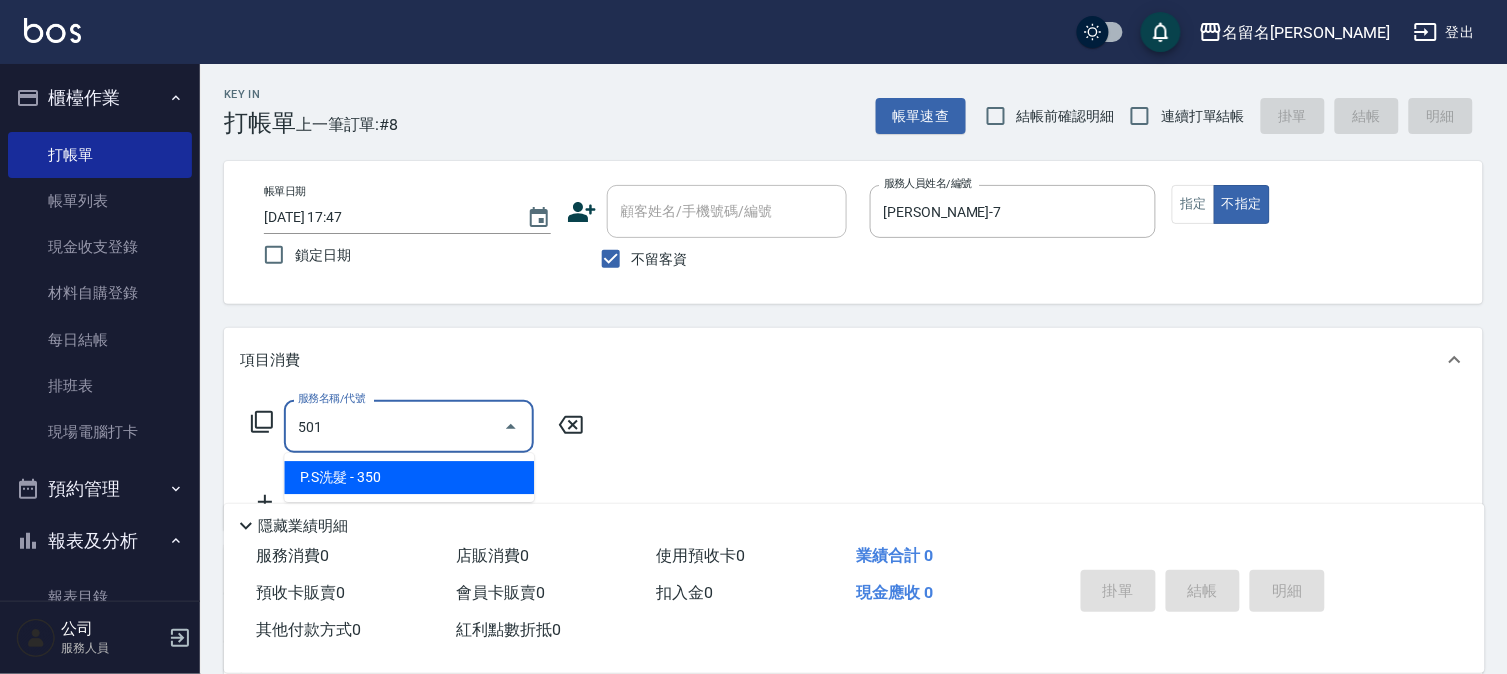 type on "P.S洗髮(501)" 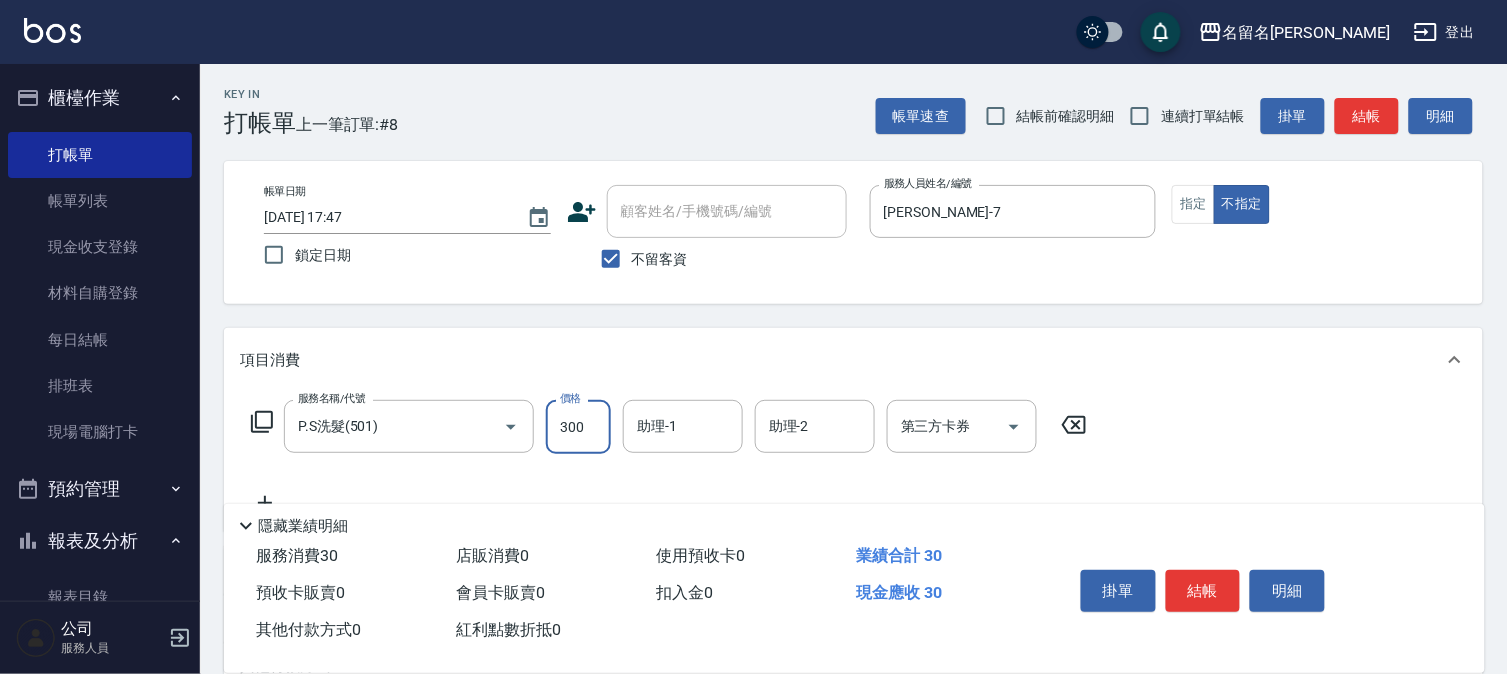 type on "300" 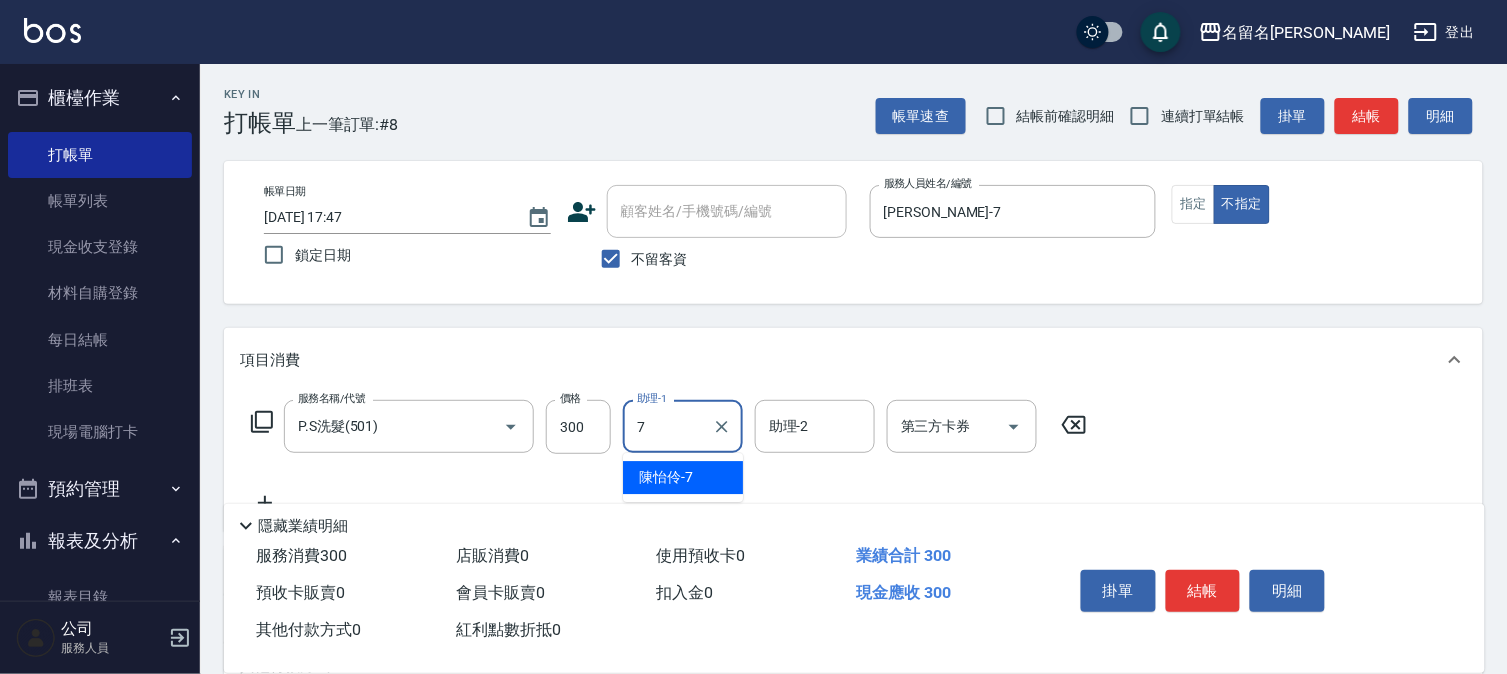type on "[PERSON_NAME]-7" 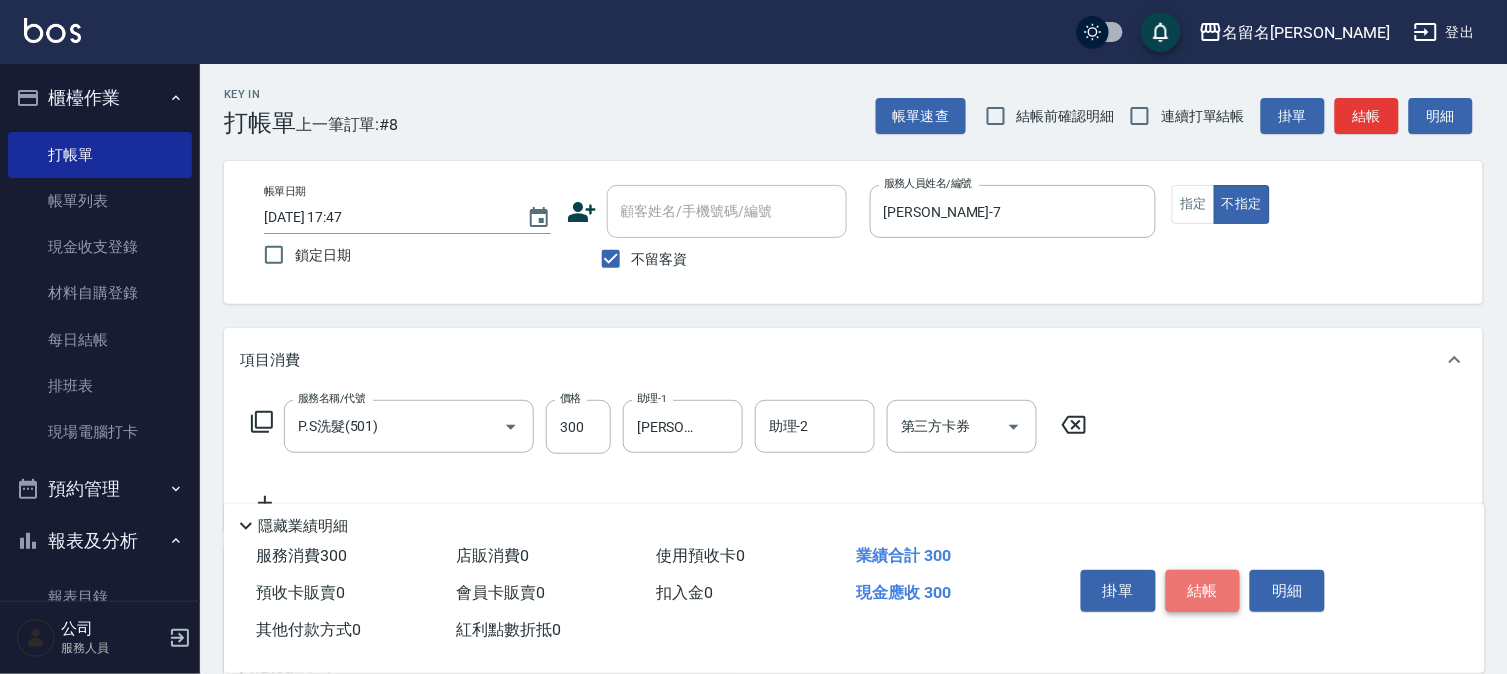 click on "結帳" at bounding box center (1203, 591) 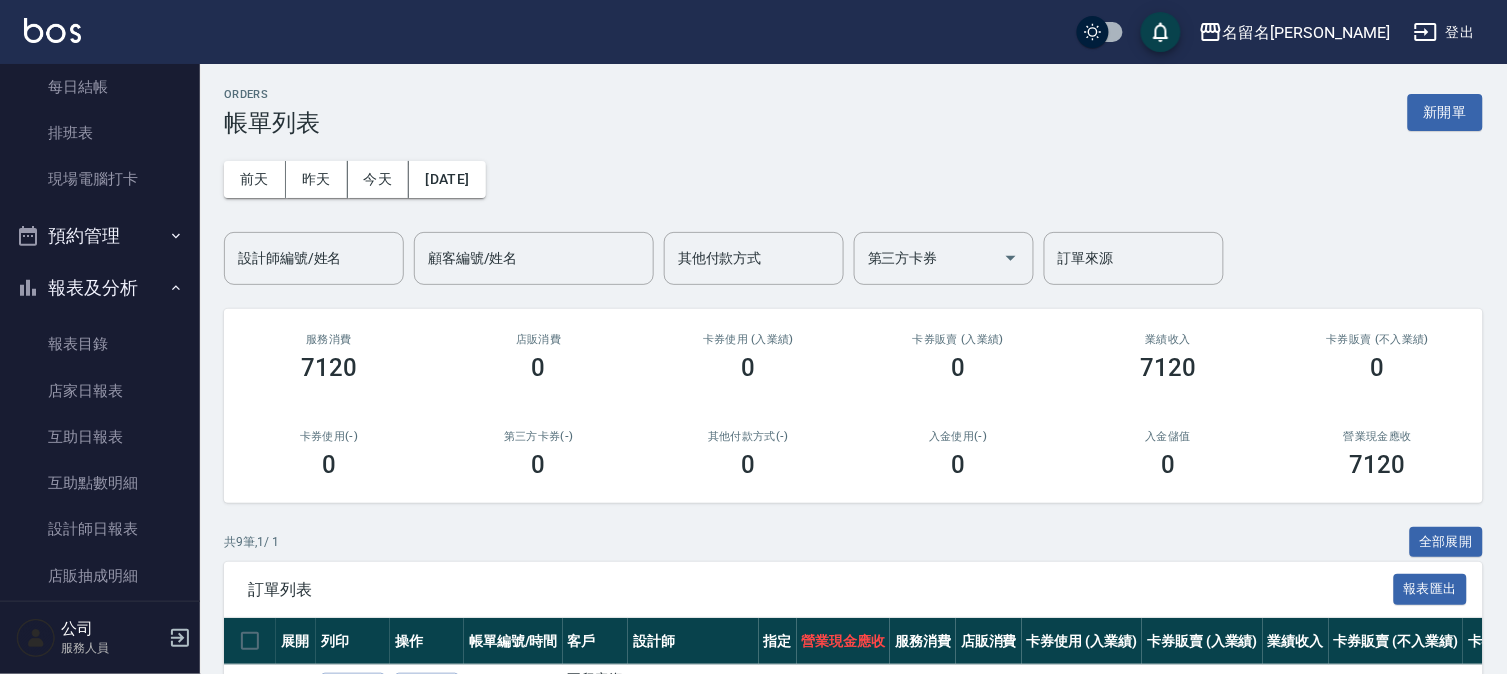 scroll, scrollTop: 384, scrollLeft: 0, axis: vertical 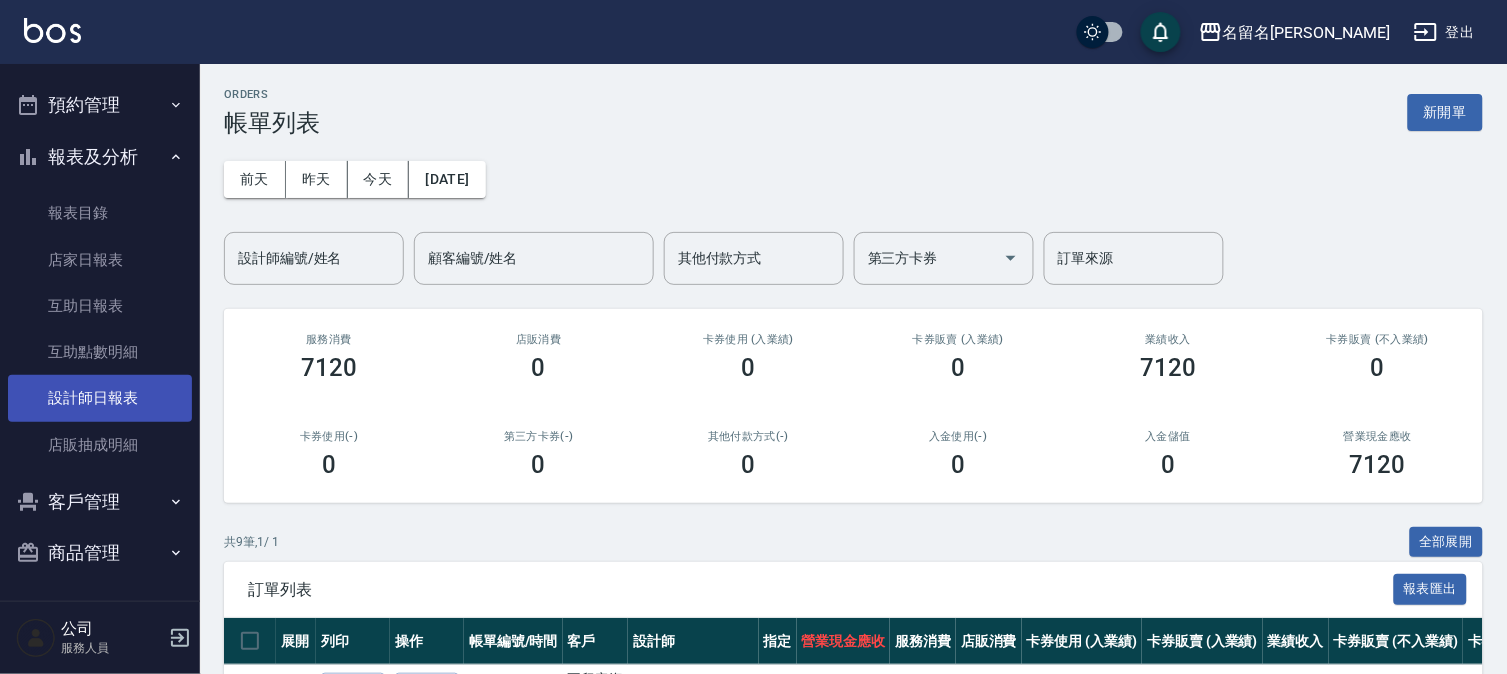 click on "設計師日報表" at bounding box center (100, 398) 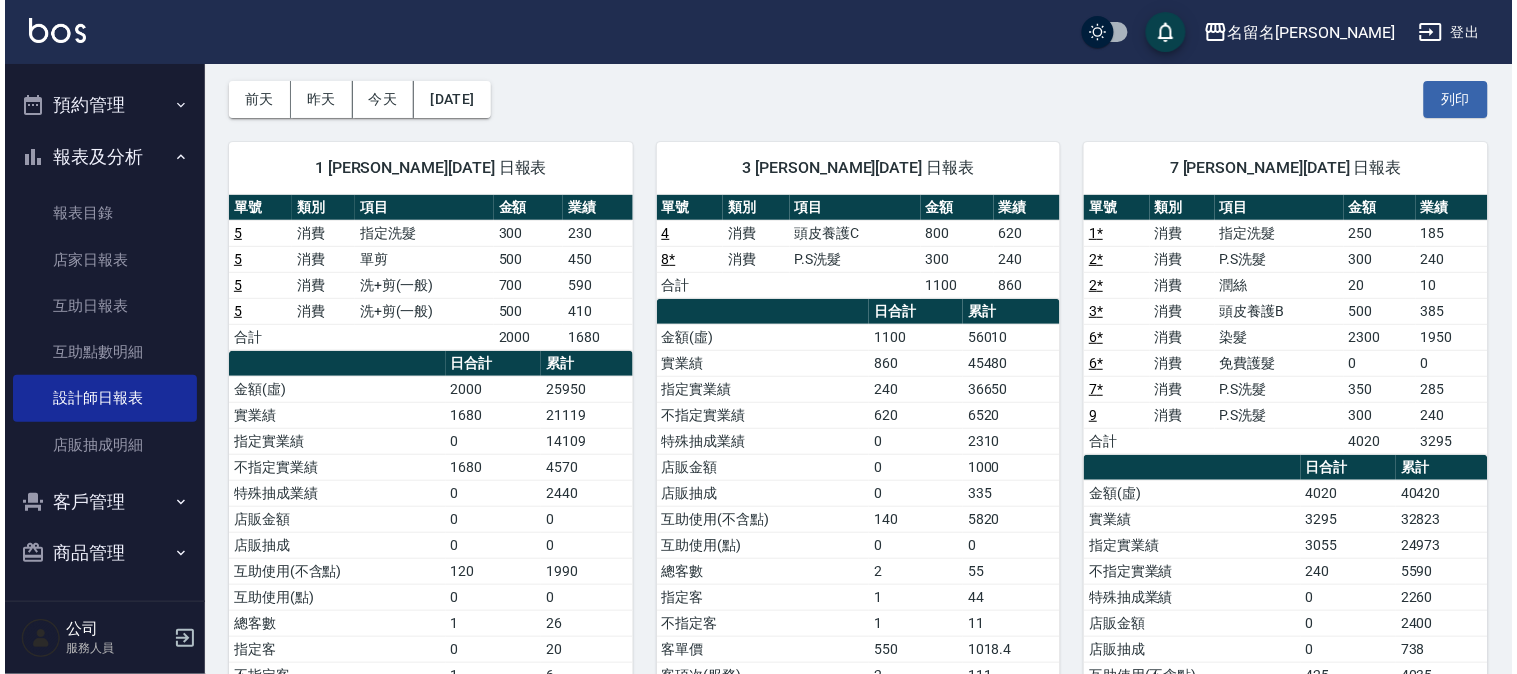 scroll, scrollTop: 0, scrollLeft: 0, axis: both 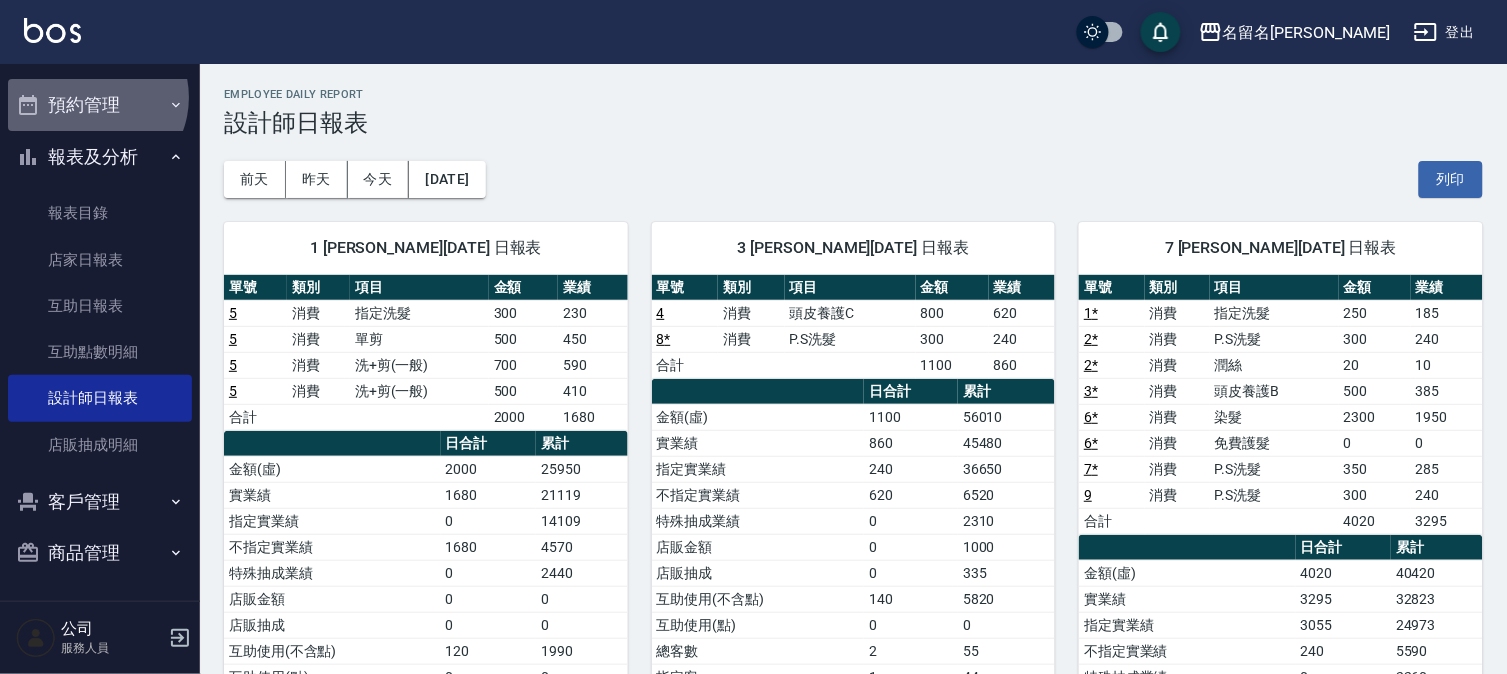 click on "預約管理" at bounding box center [100, 105] 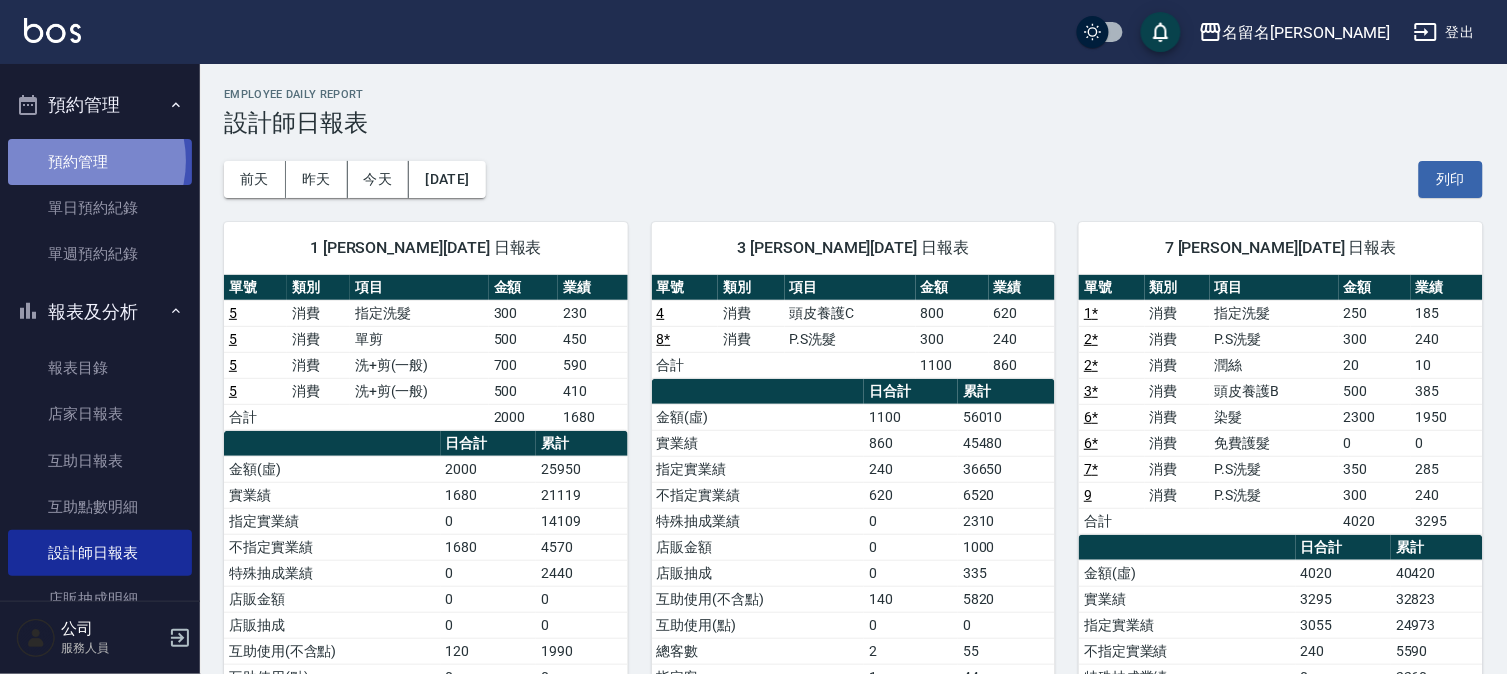 click on "預約管理" at bounding box center [100, 162] 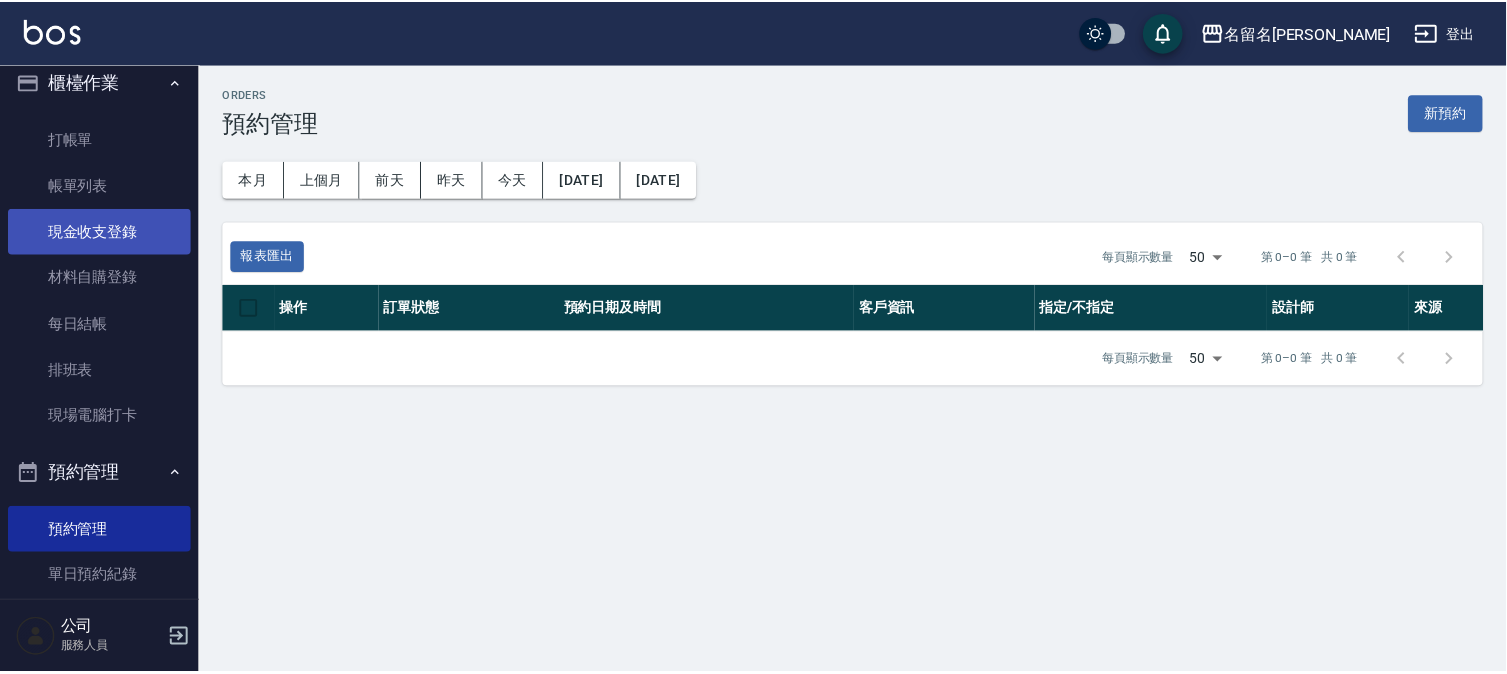 scroll, scrollTop: 0, scrollLeft: 0, axis: both 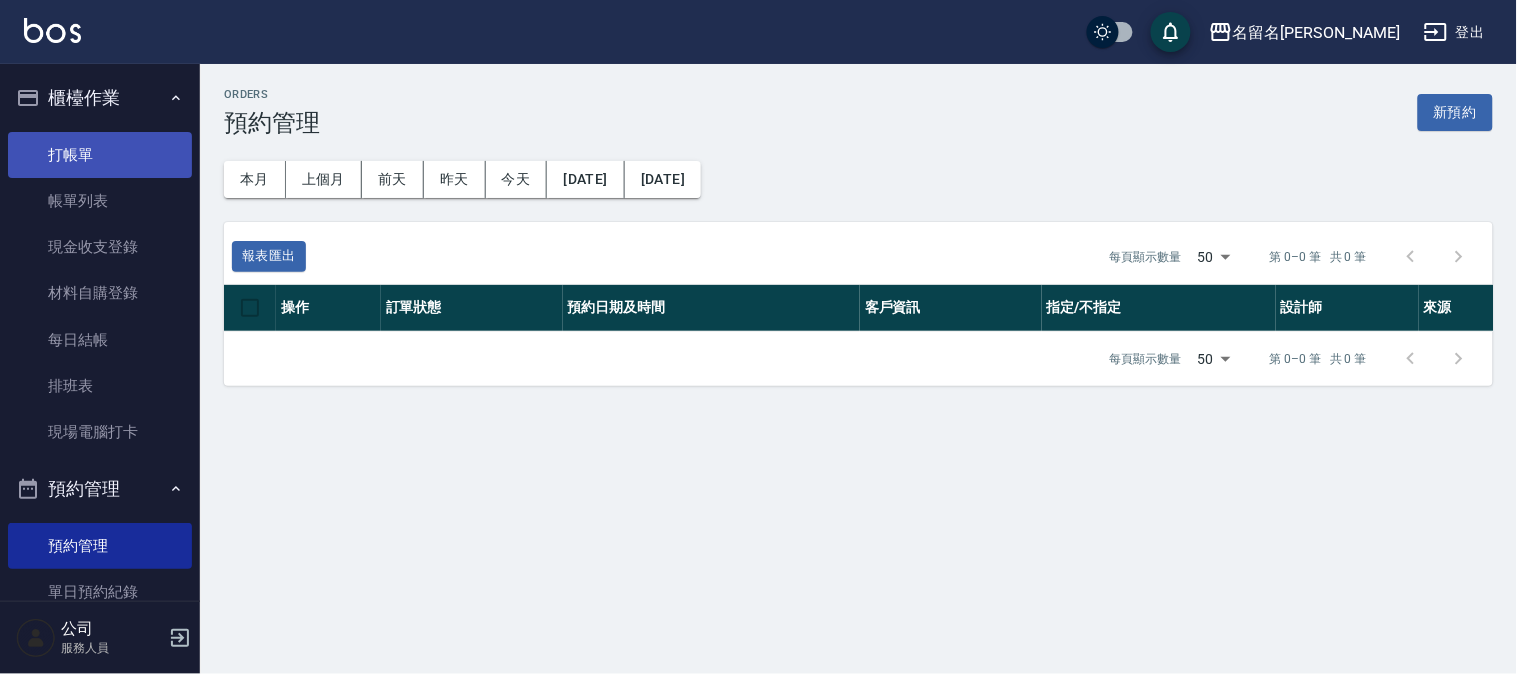 click on "打帳單" at bounding box center (100, 155) 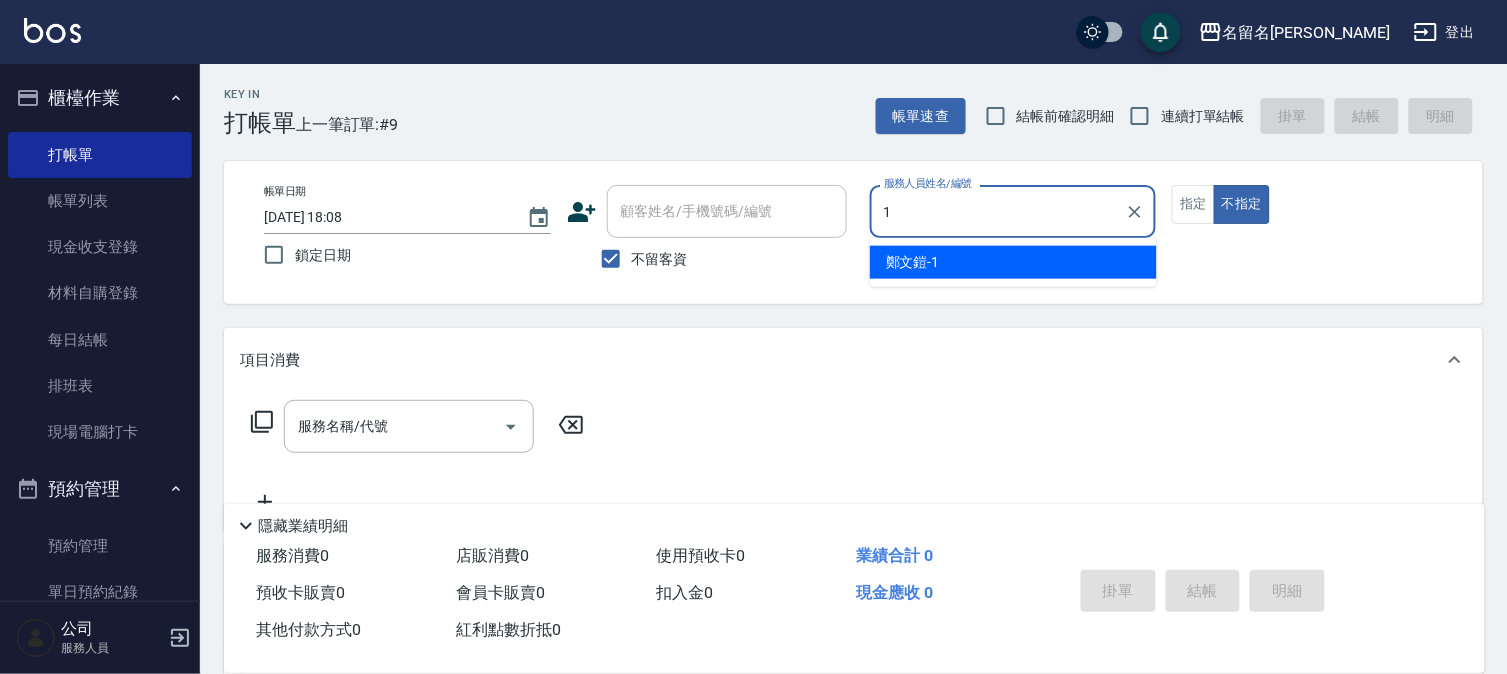 type on "[PERSON_NAME]-1" 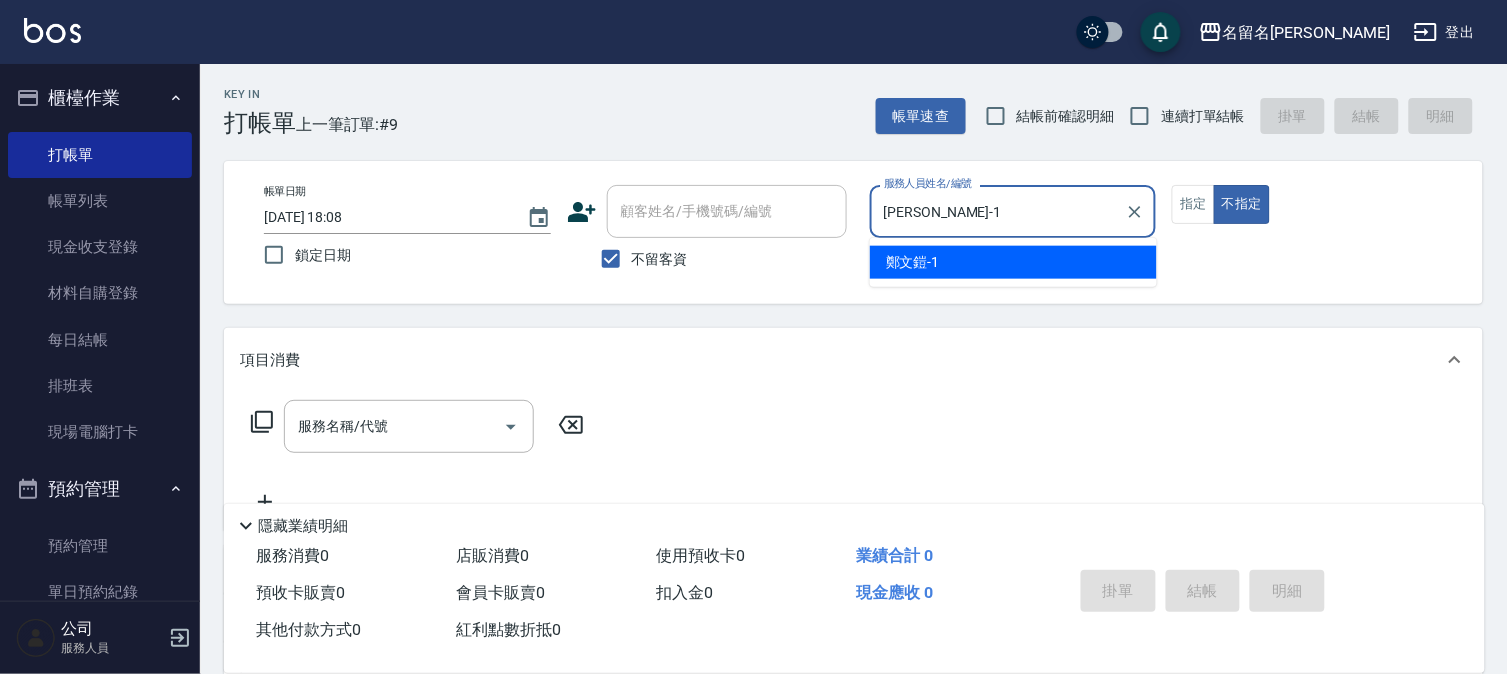 type on "false" 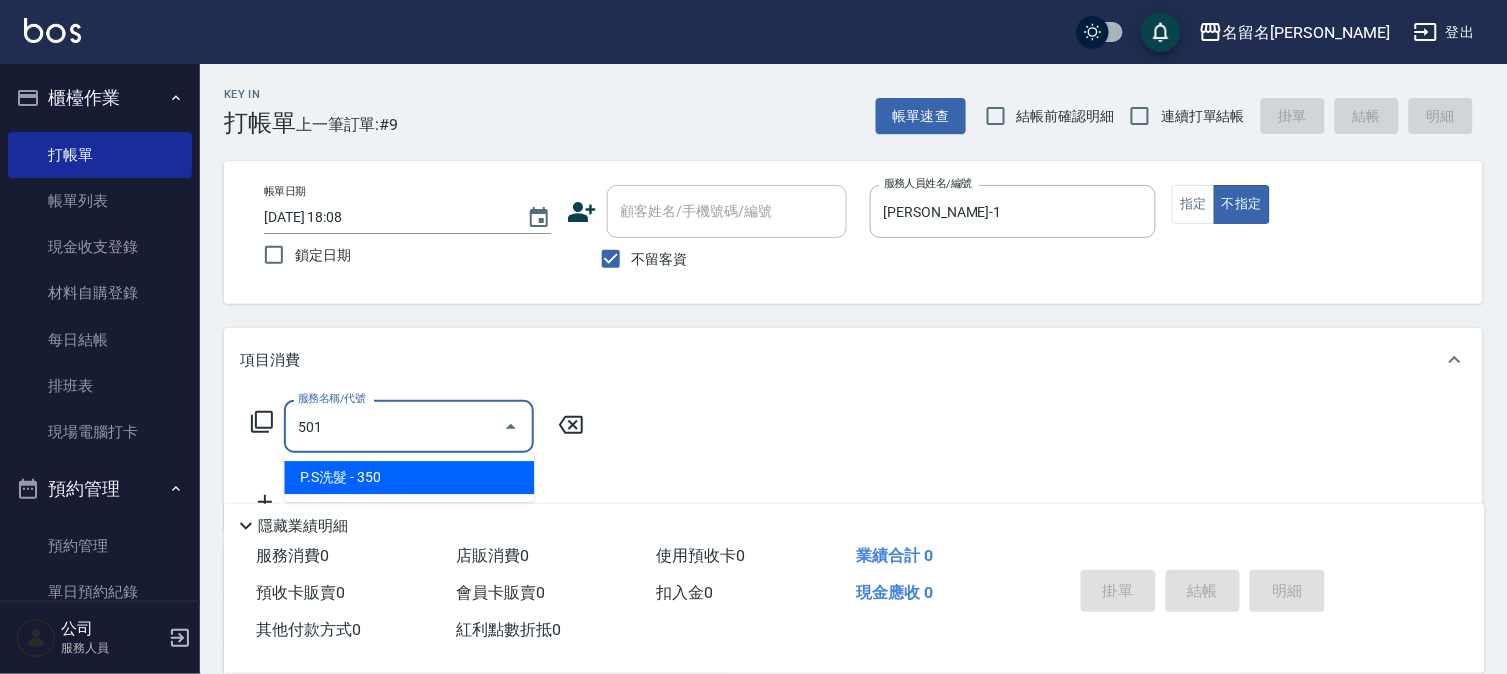 type on "P.S洗髮(501)" 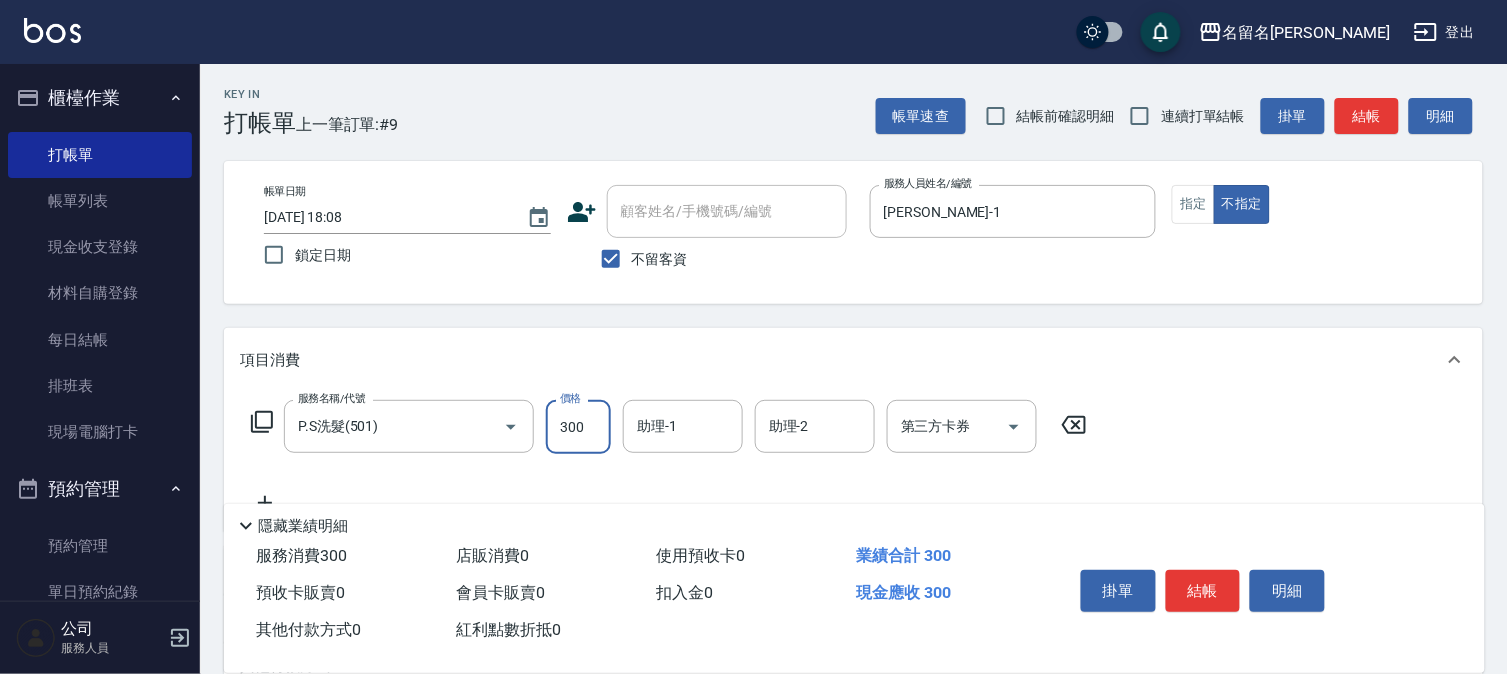 type on "300" 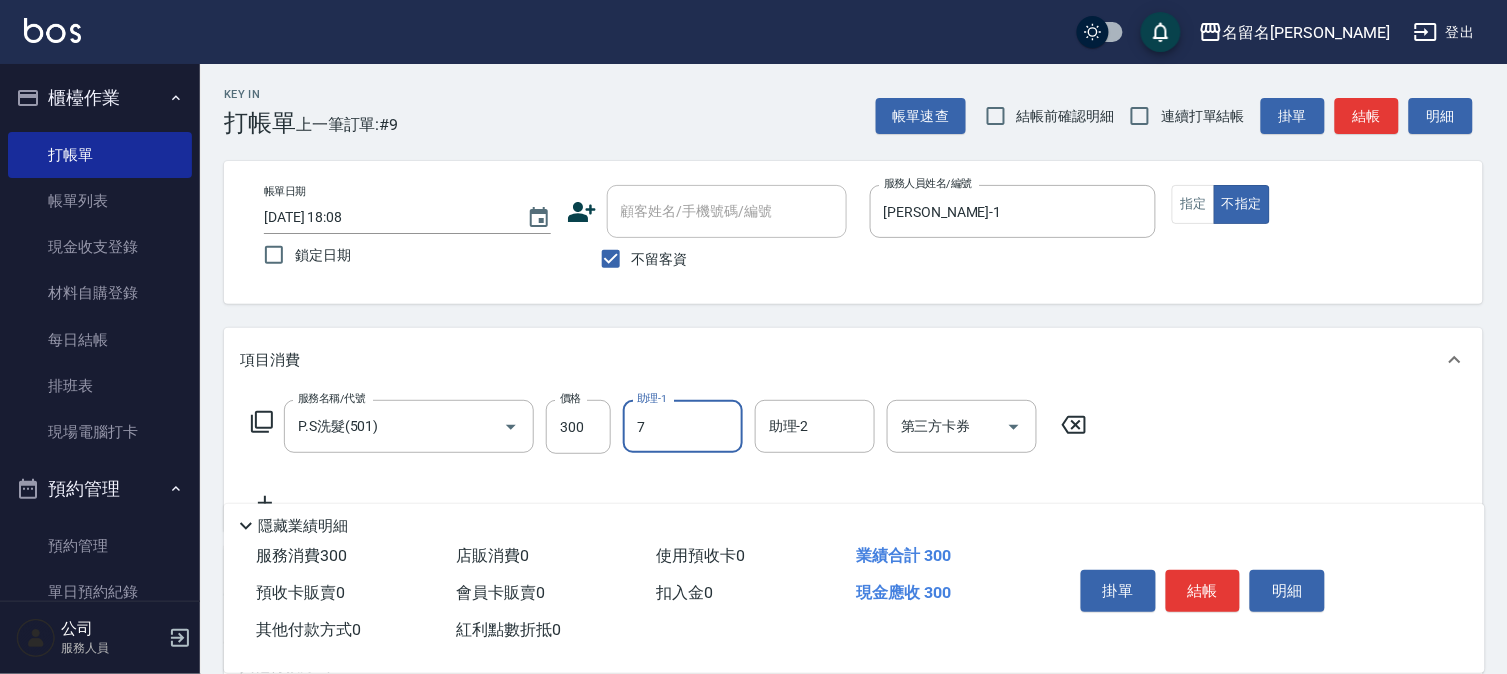 type on "[PERSON_NAME]-7" 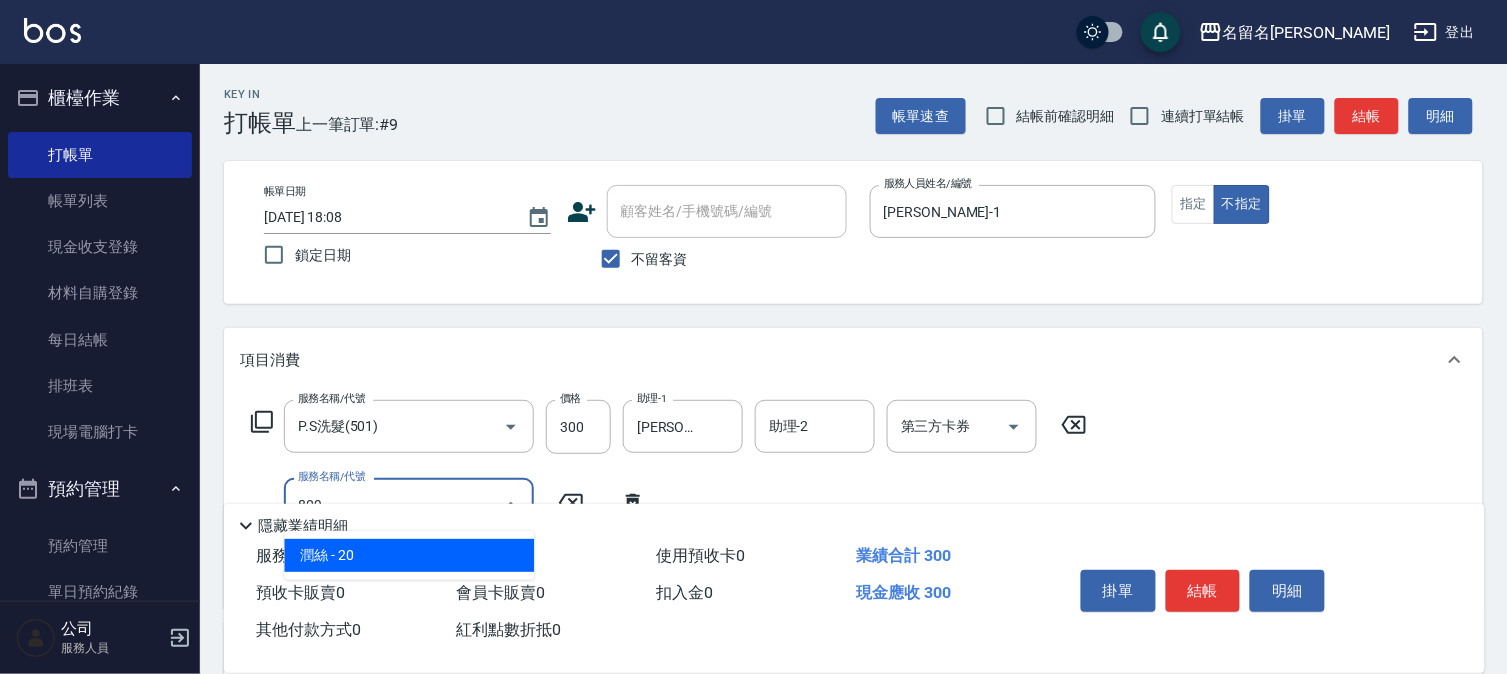 type on "[PERSON_NAME](809)" 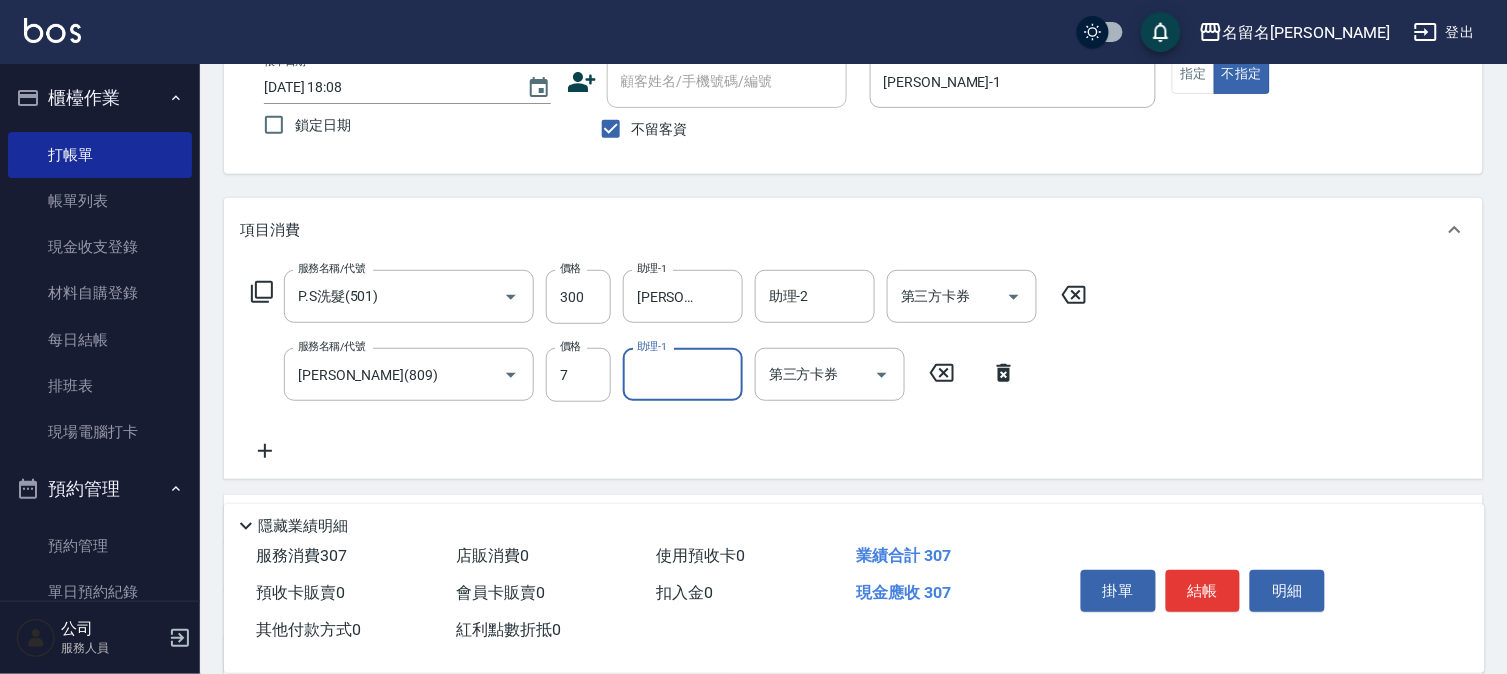 scroll, scrollTop: 332, scrollLeft: 0, axis: vertical 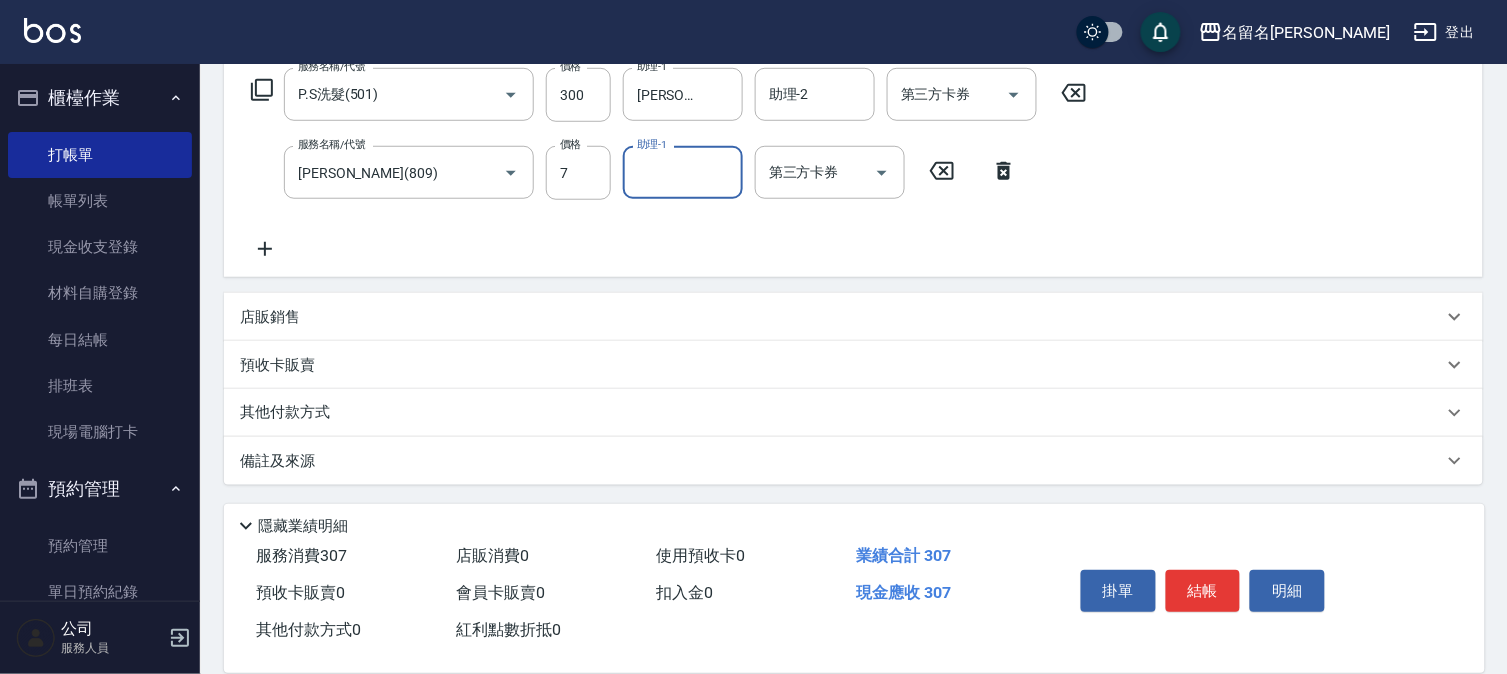 click on "價格 7 價格" at bounding box center [578, 173] 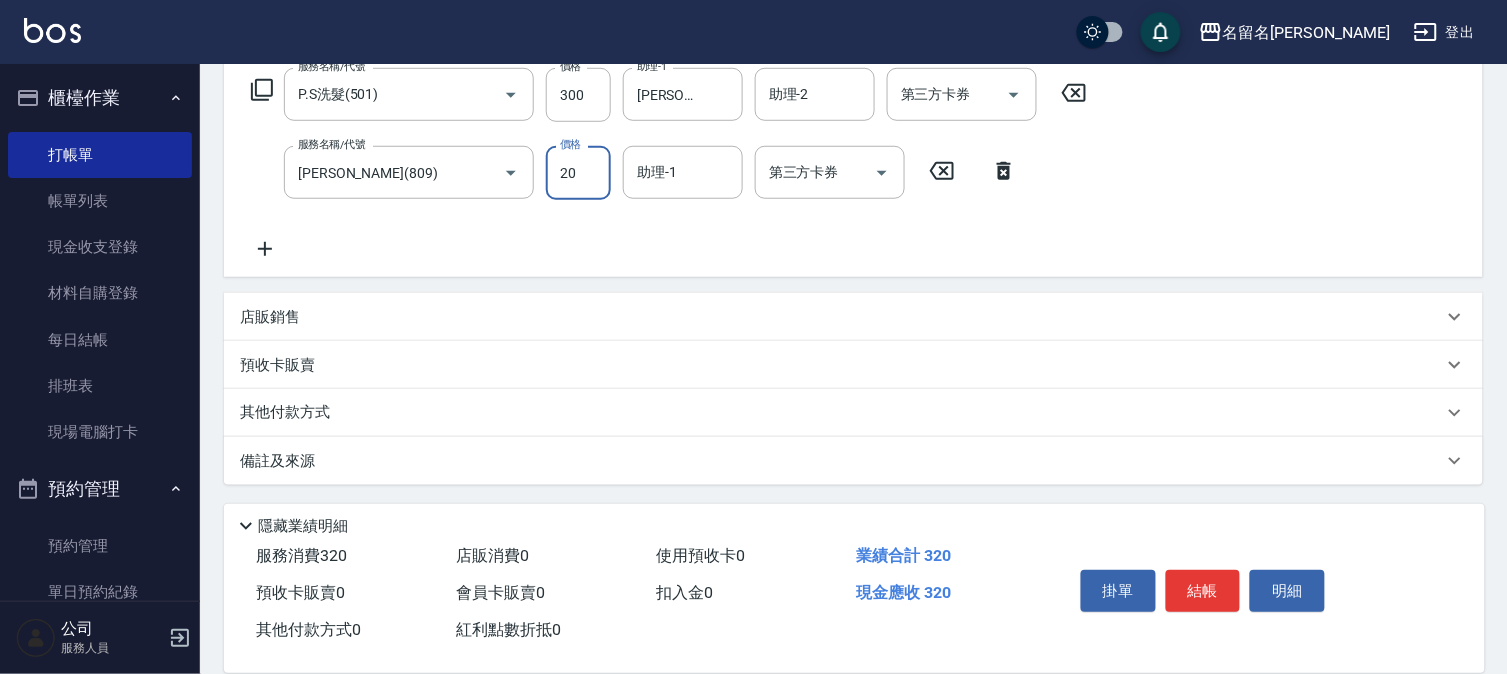 type on "20" 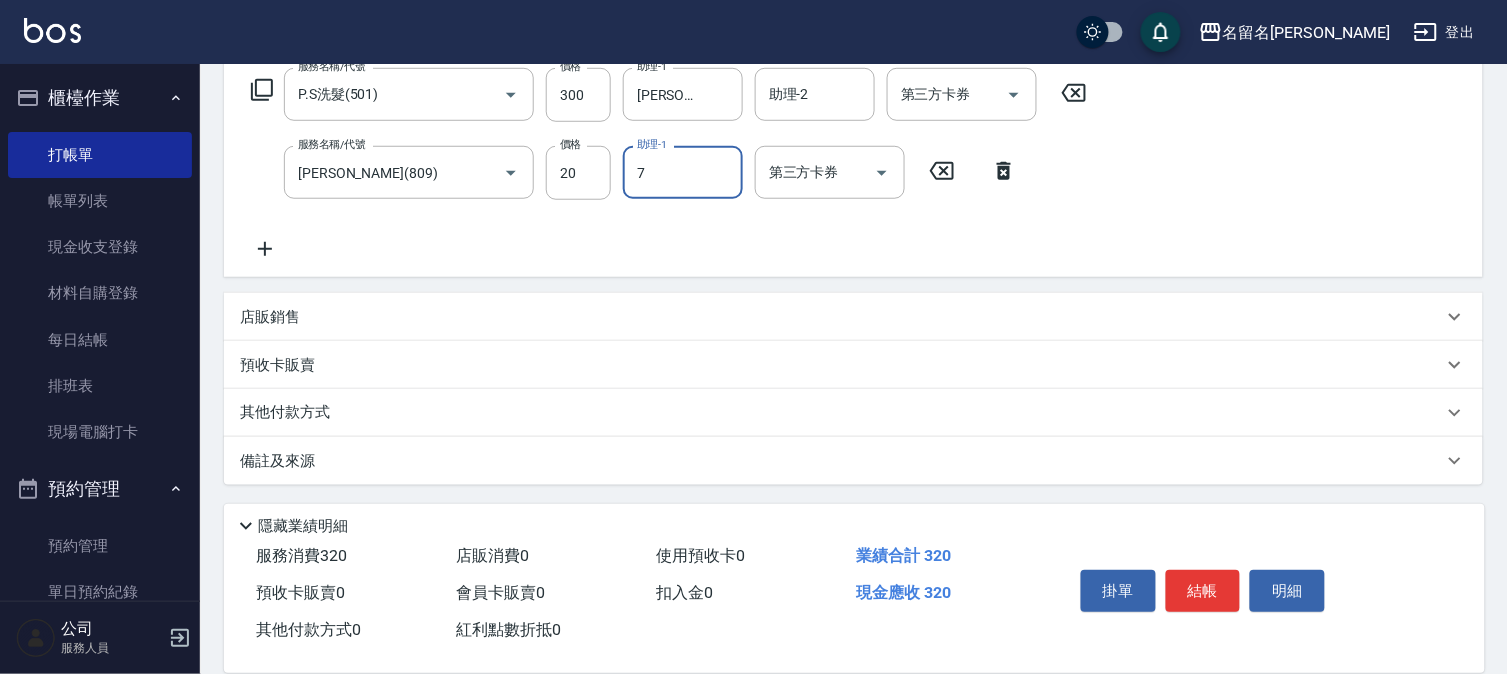 type on "[PERSON_NAME]-7" 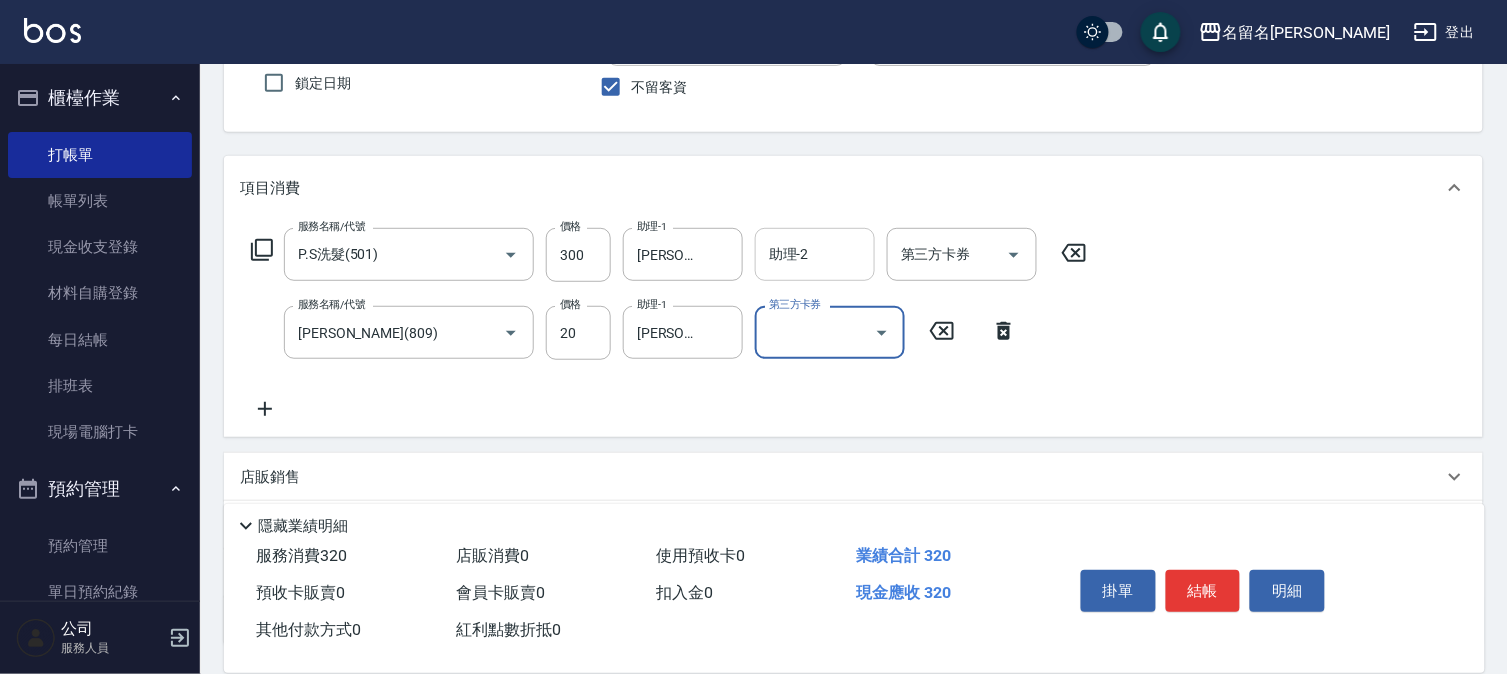 scroll, scrollTop: 0, scrollLeft: 0, axis: both 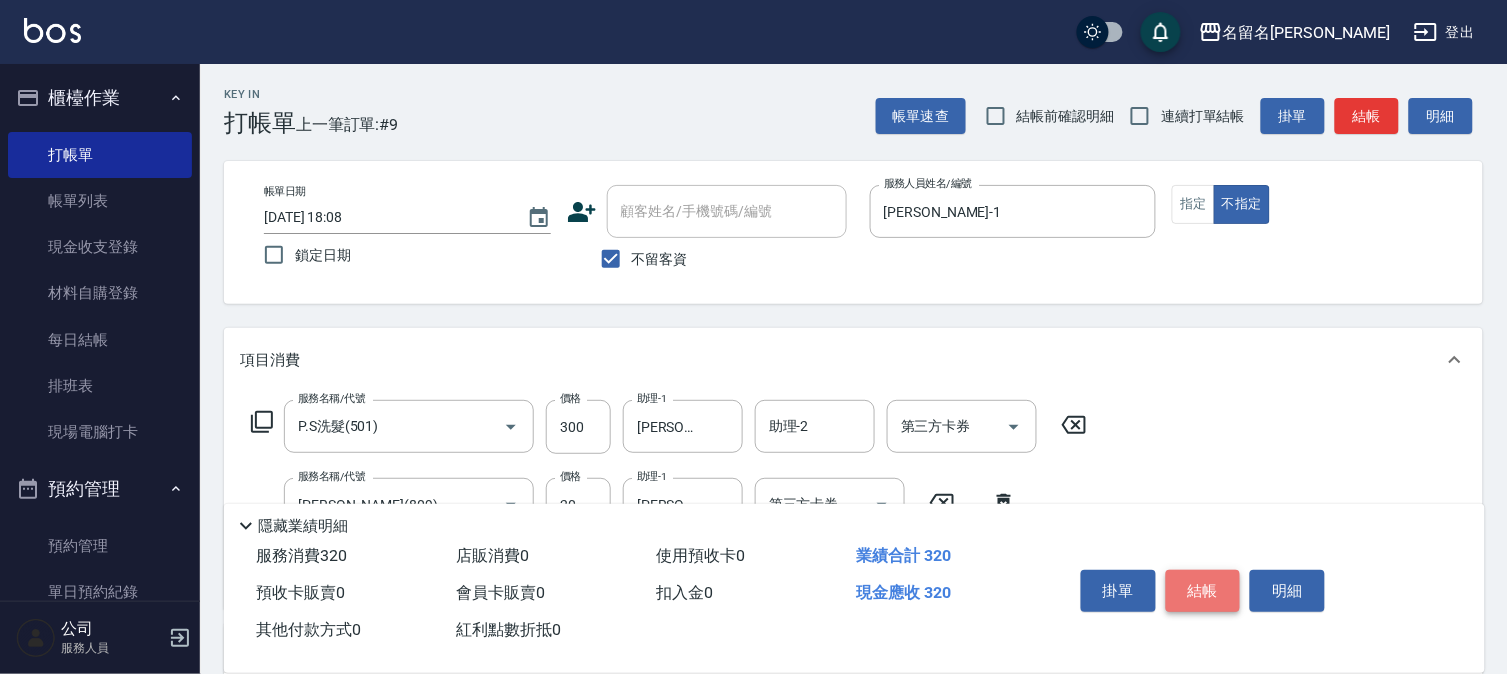click on "結帳" at bounding box center [1203, 591] 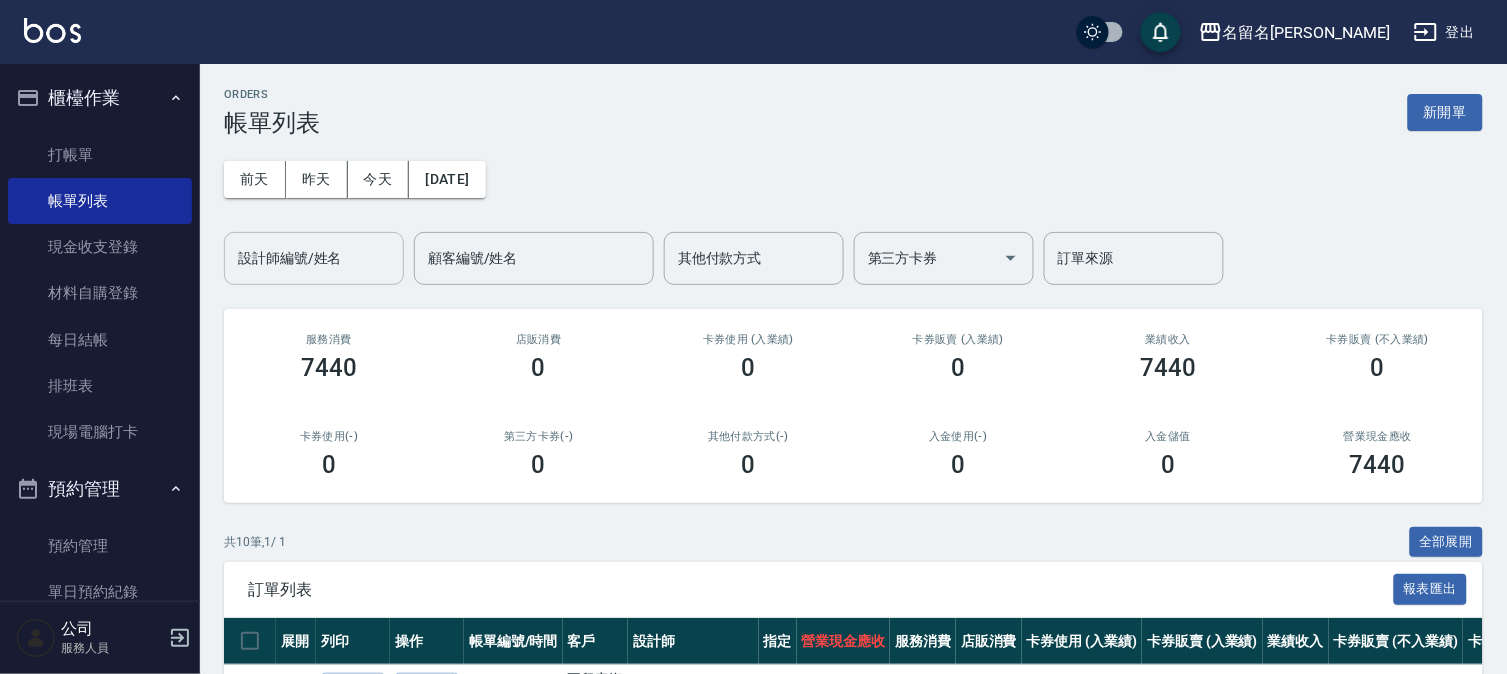 click on "設計師編號/姓名" at bounding box center [314, 258] 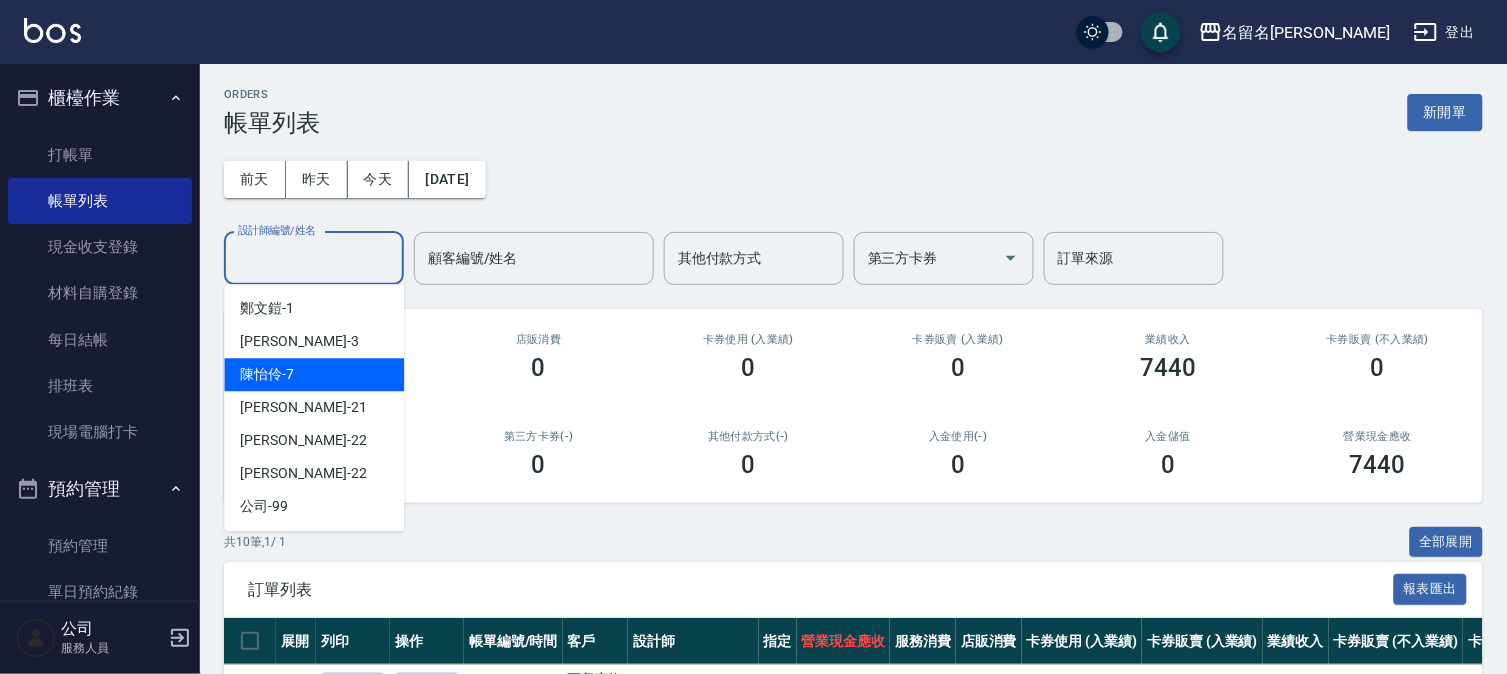 click on "[PERSON_NAME]-7" at bounding box center (314, 374) 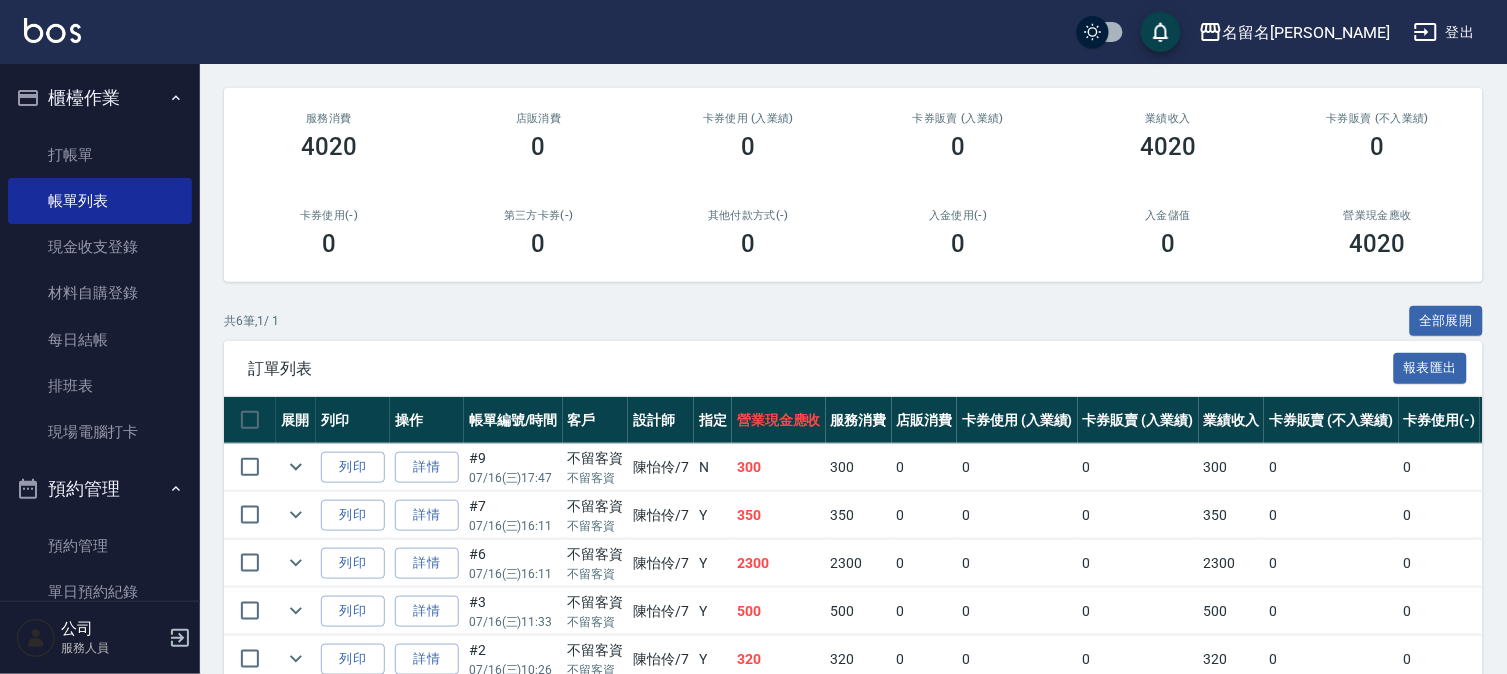 scroll, scrollTop: 0, scrollLeft: 0, axis: both 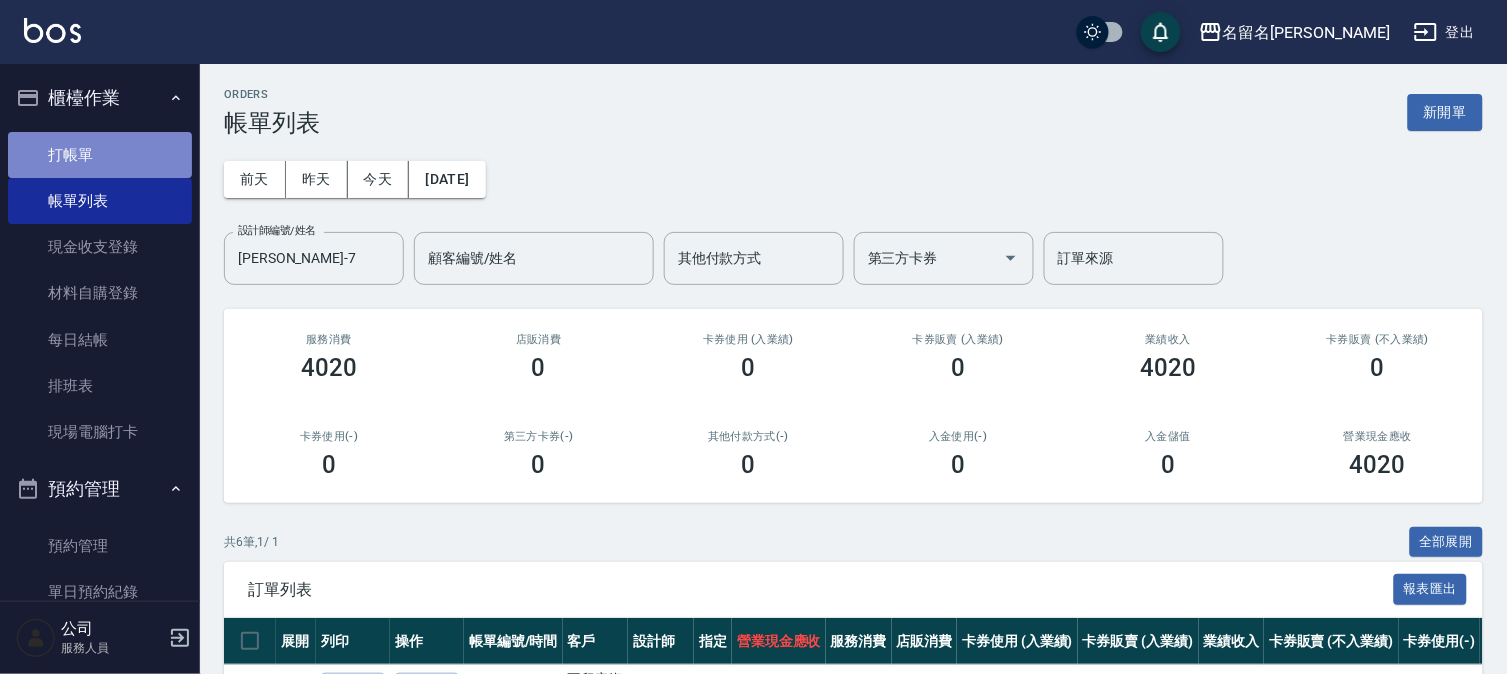 click on "打帳單" at bounding box center (100, 155) 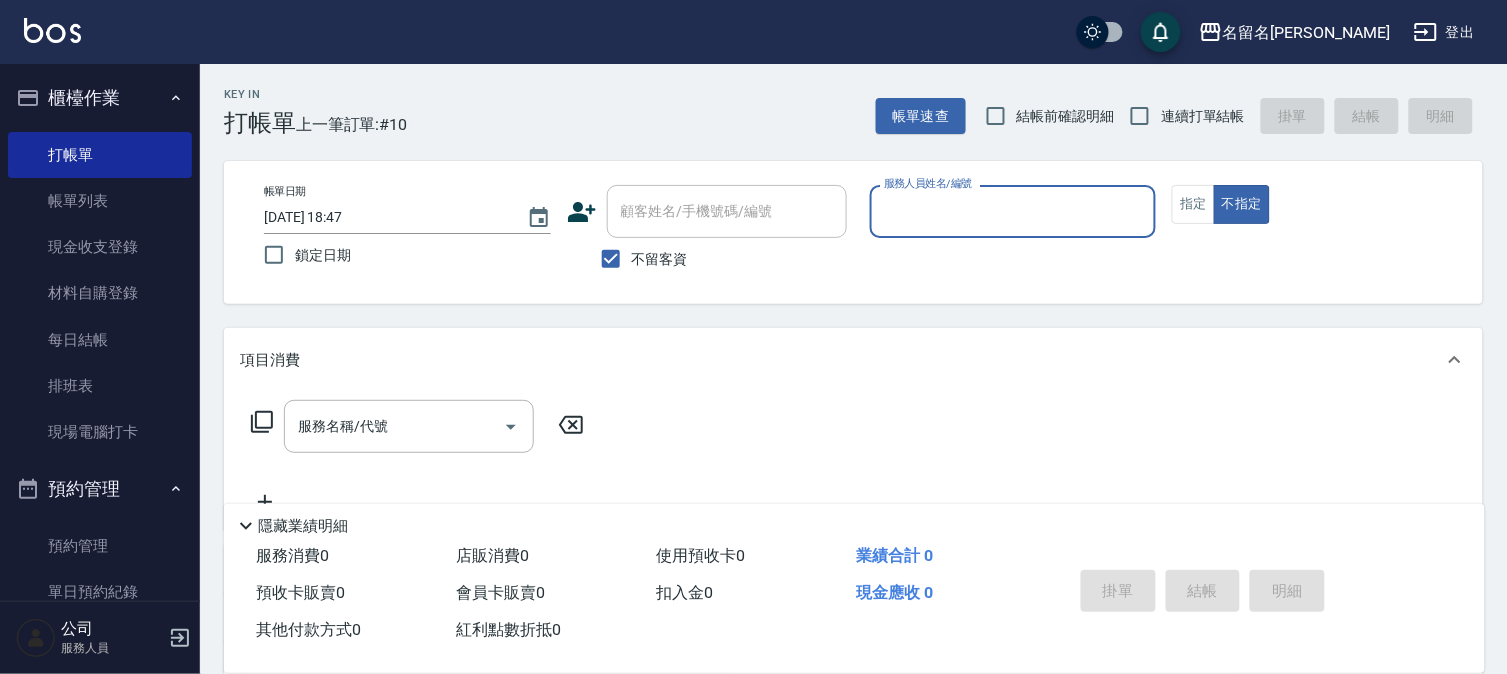 click on "服務人員姓名/編號" at bounding box center [928, 183] 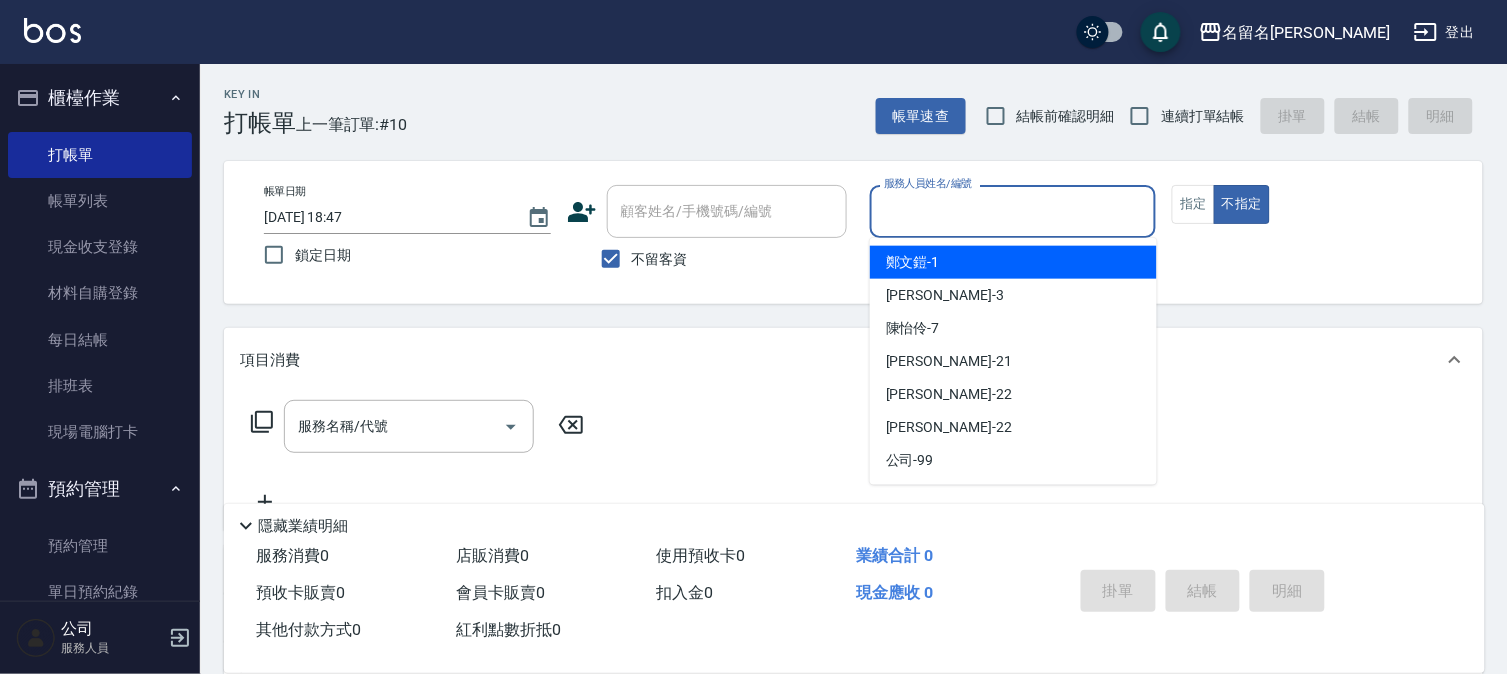 click on "服務人員姓名/編號" at bounding box center [1013, 211] 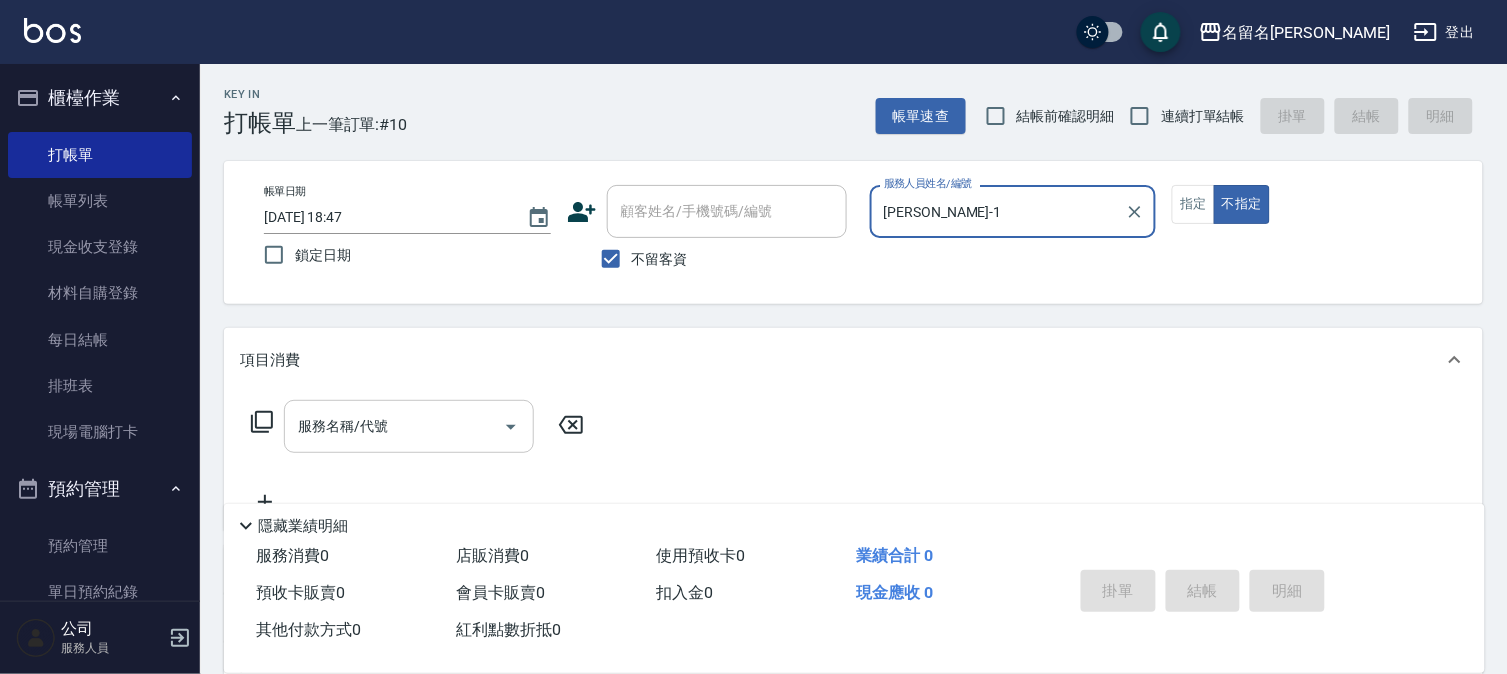 click on "服務名稱/代號" at bounding box center [394, 426] 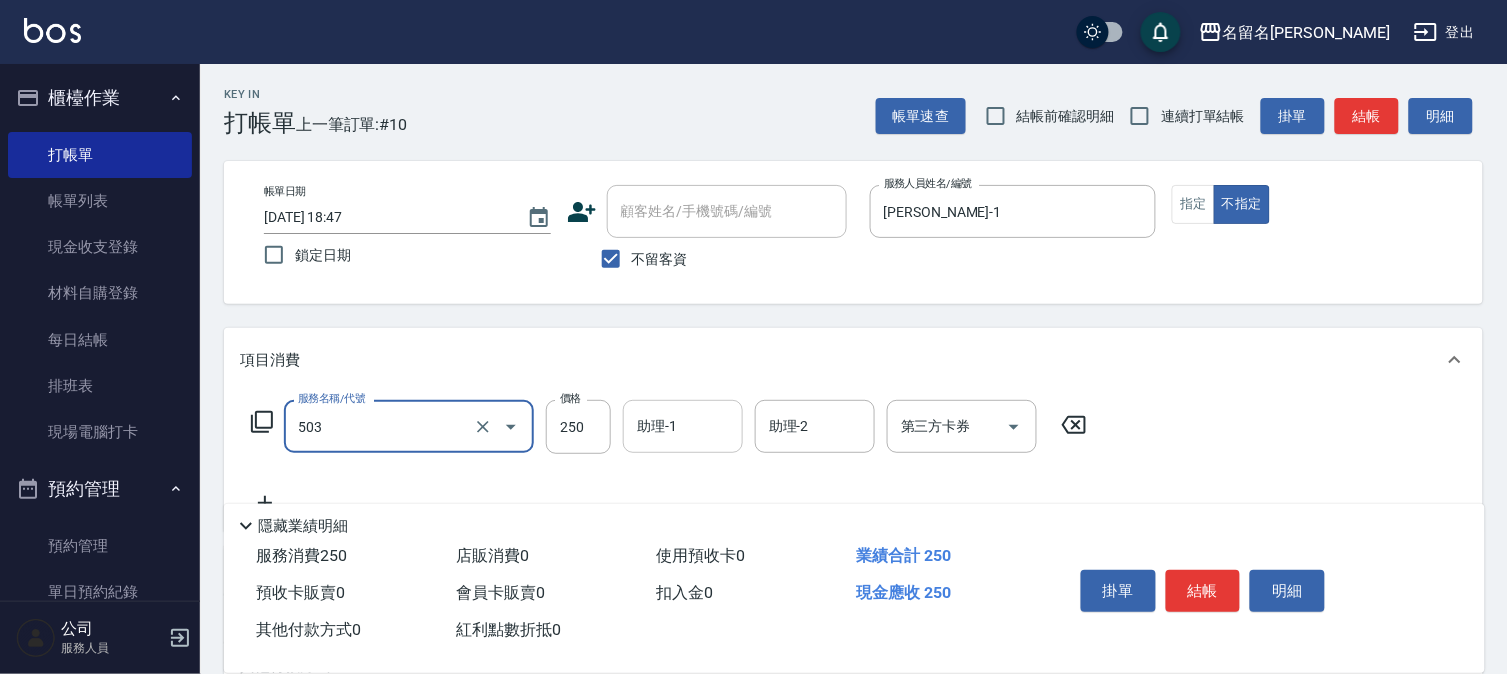 type on "指定洗髮(503)" 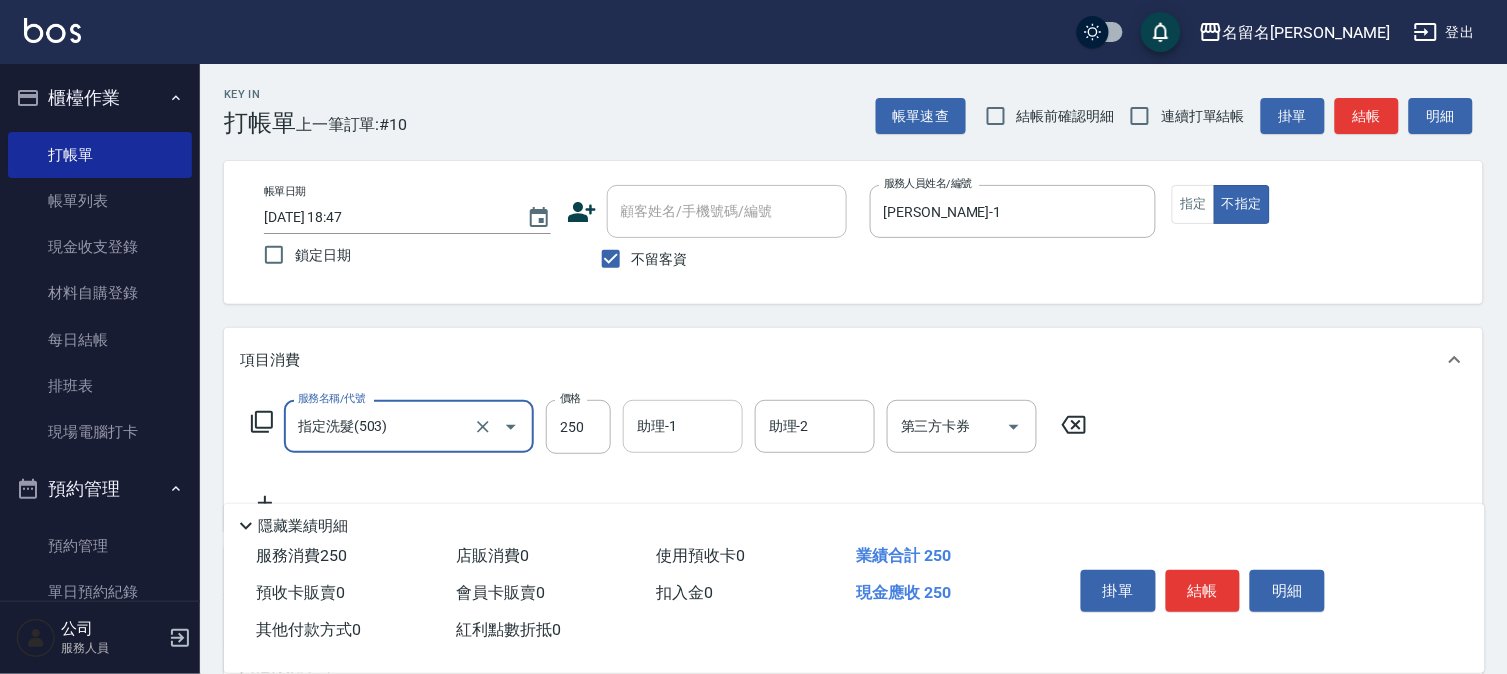click on "助理-1" at bounding box center [683, 426] 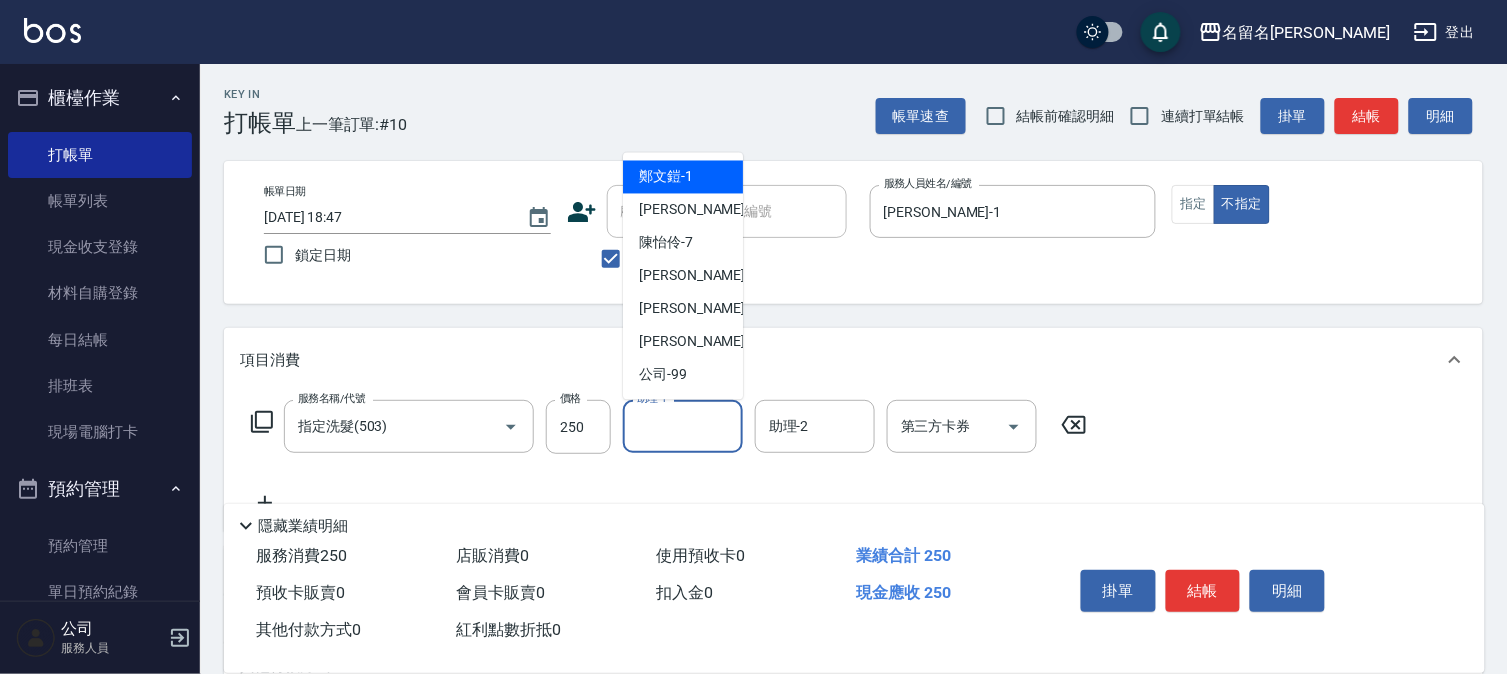 click on "[PERSON_NAME]-1" at bounding box center (683, 177) 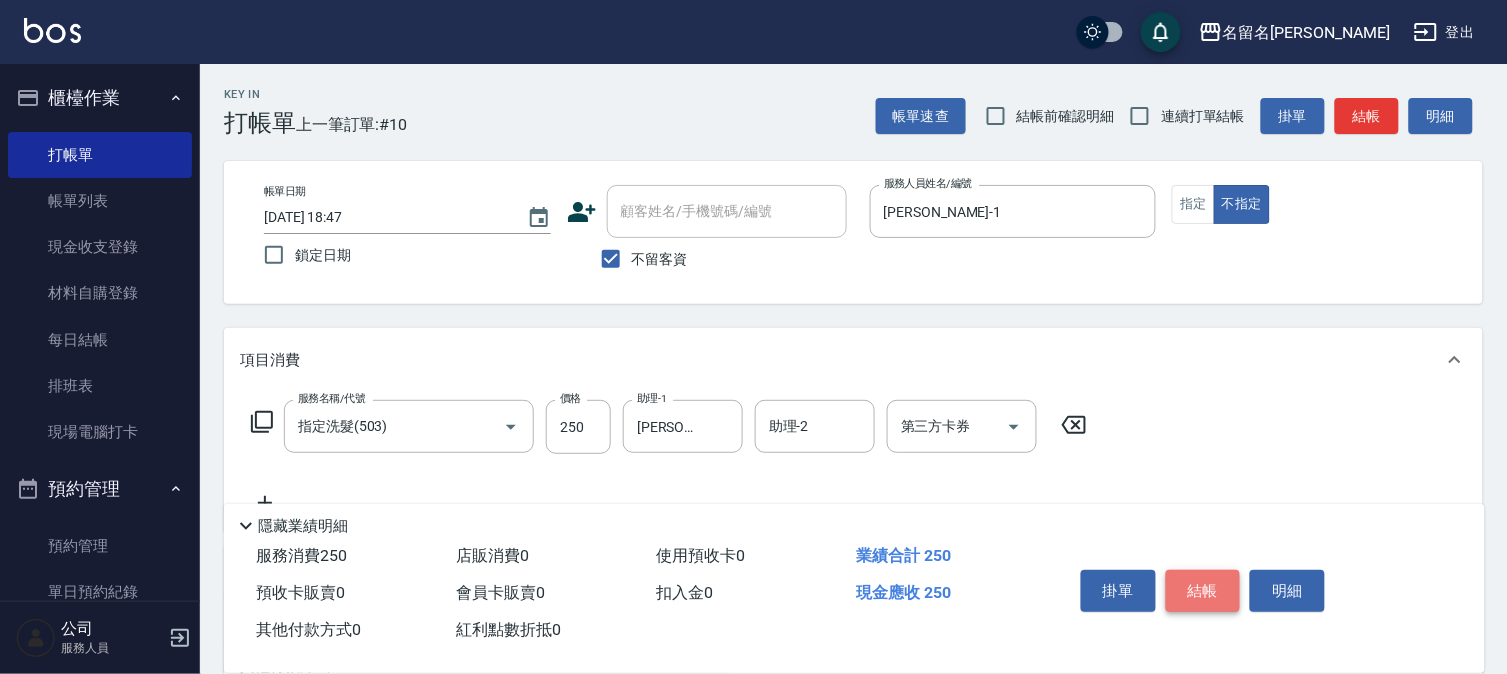 click on "結帳" at bounding box center [1203, 591] 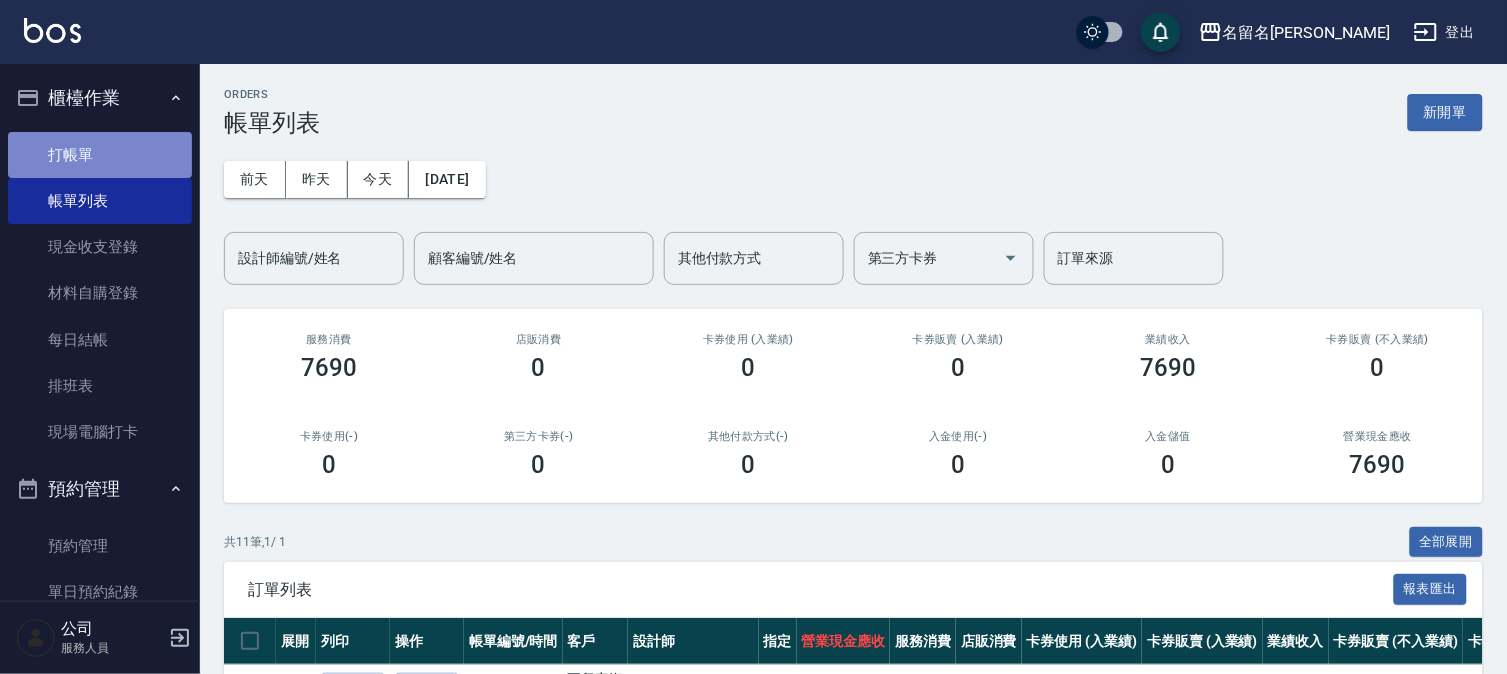 click on "打帳單" at bounding box center [100, 155] 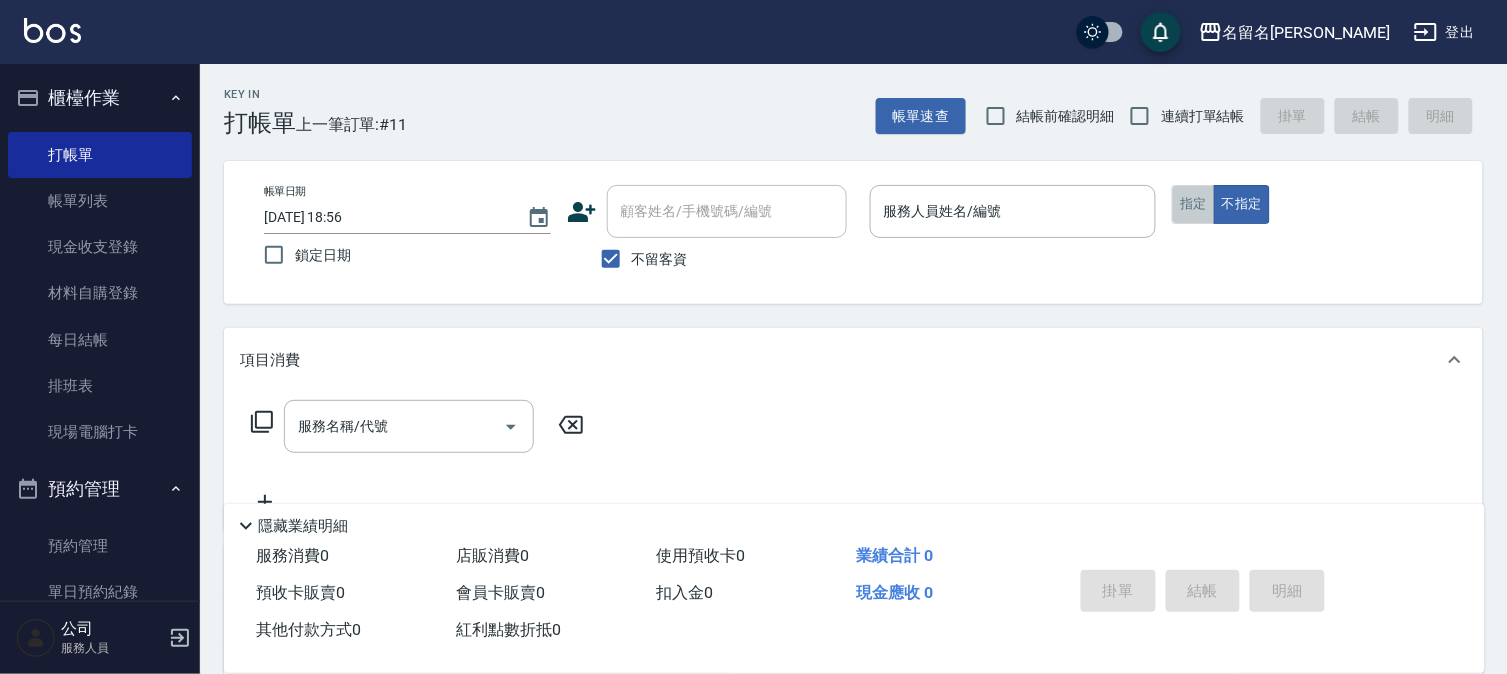 click on "指定" at bounding box center [1193, 204] 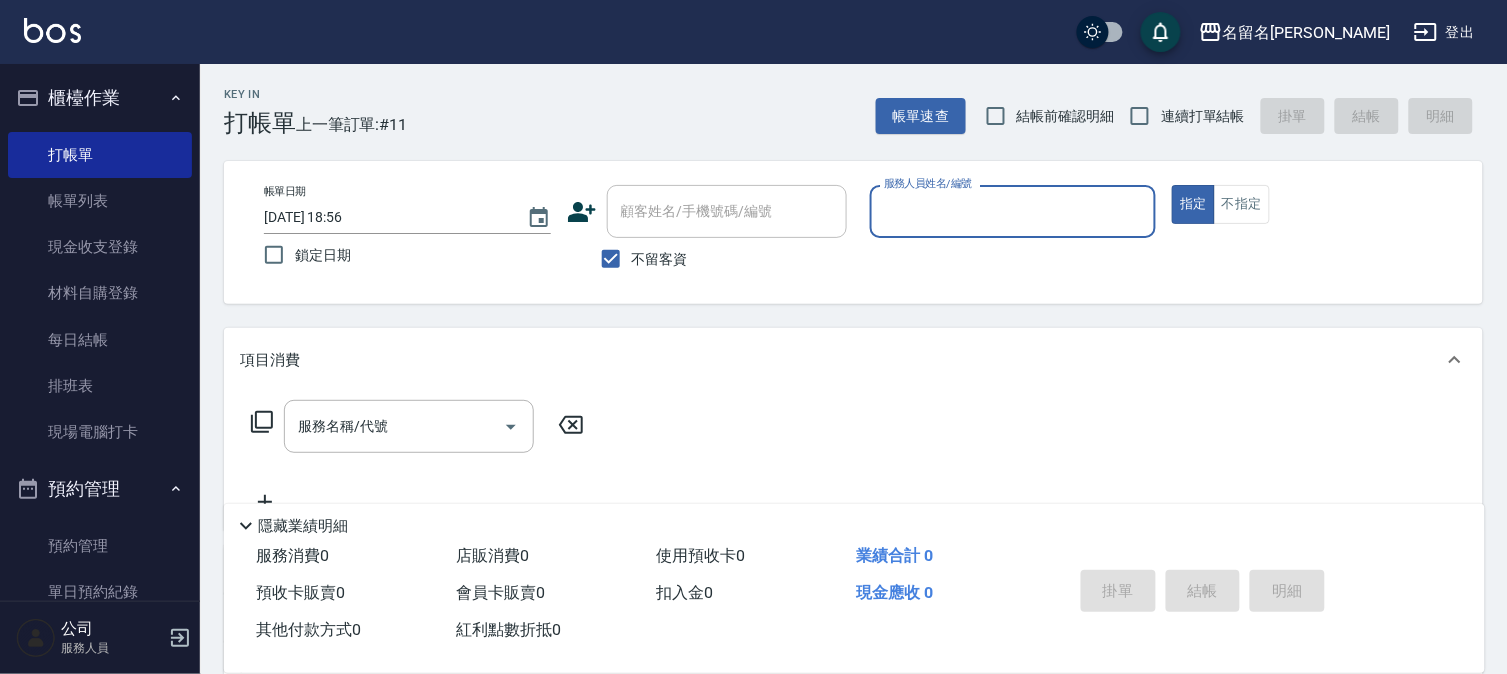 click on "服務人員姓名/編號" at bounding box center [1013, 211] 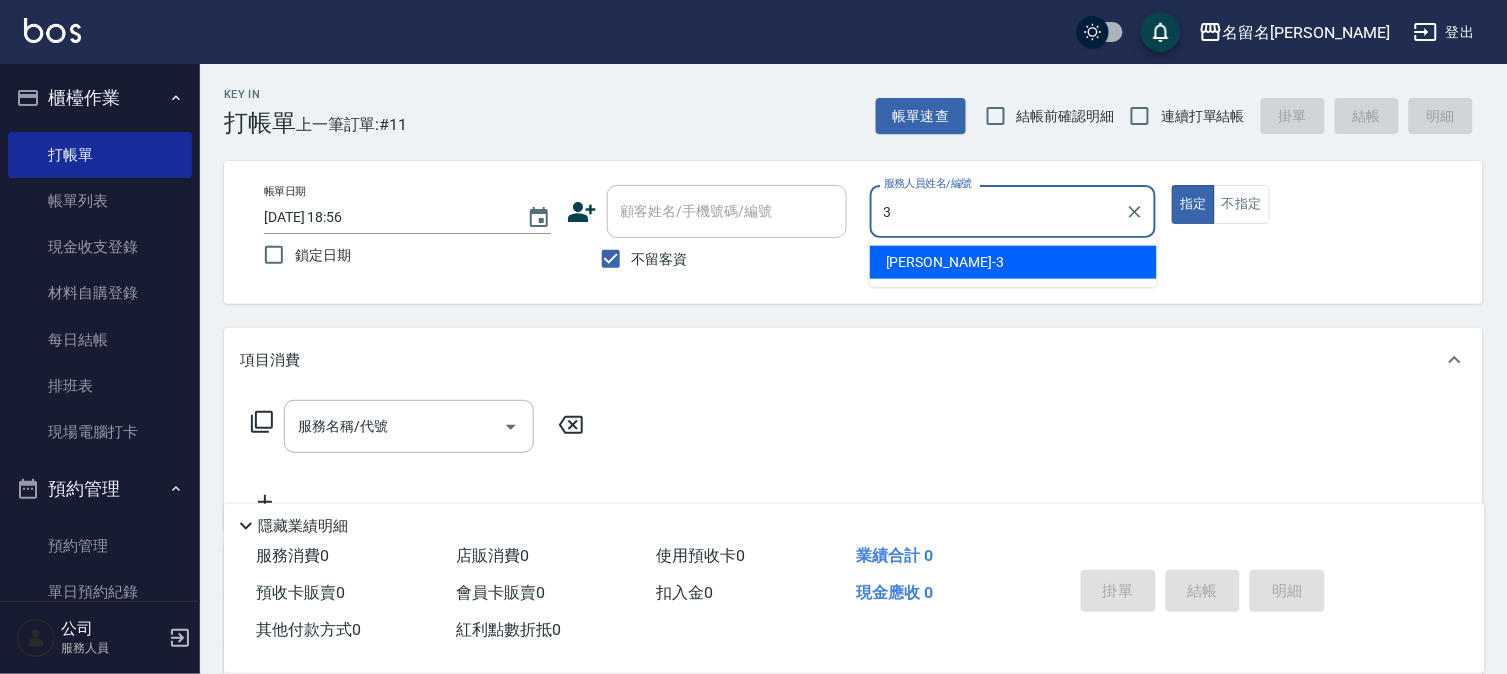 type on "[PERSON_NAME]-3" 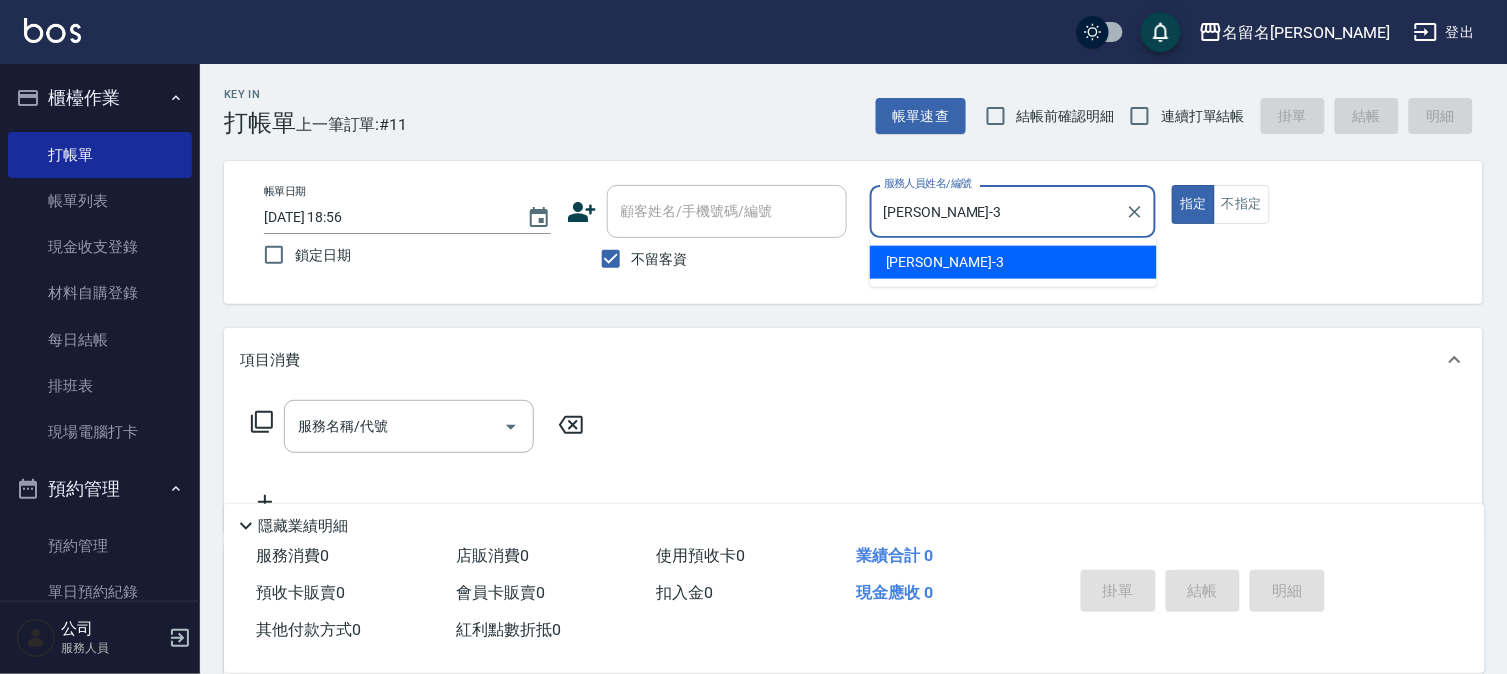 type on "true" 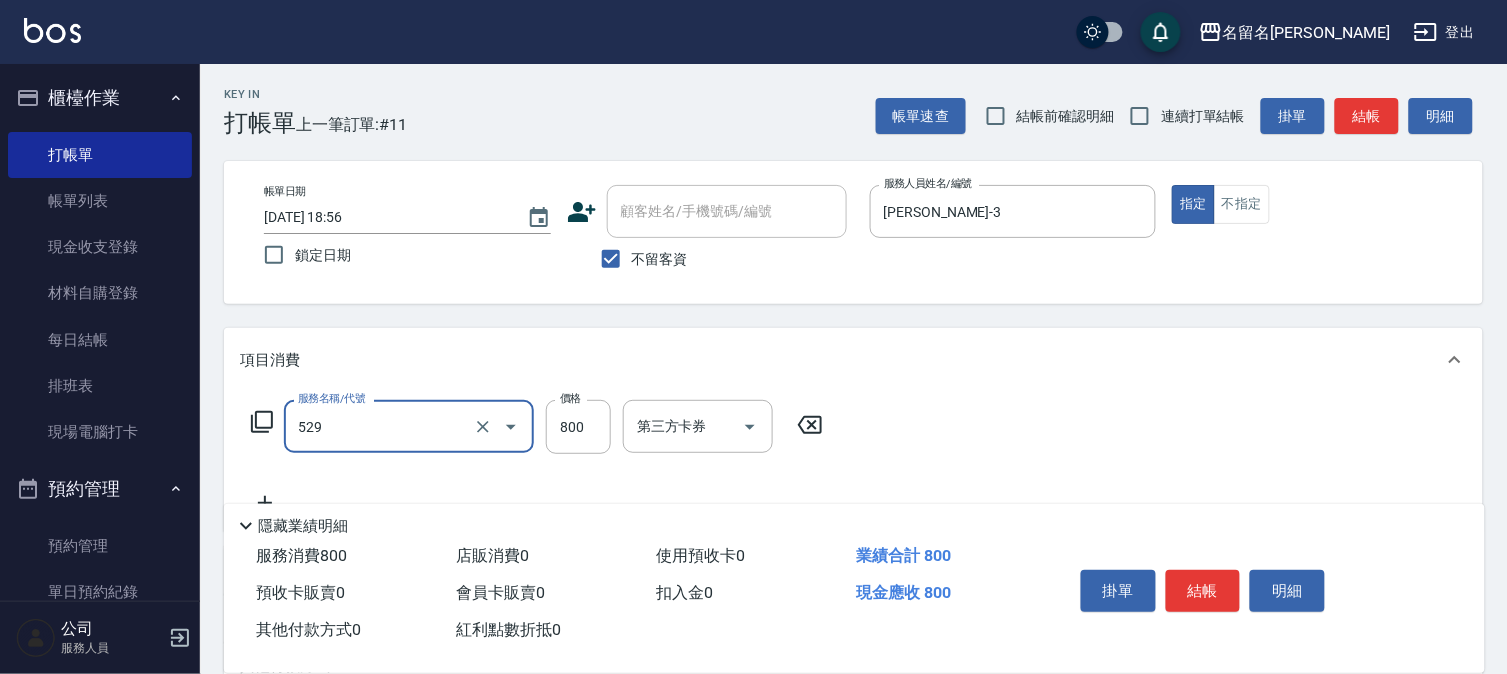 type on "頭皮養護C(529)" 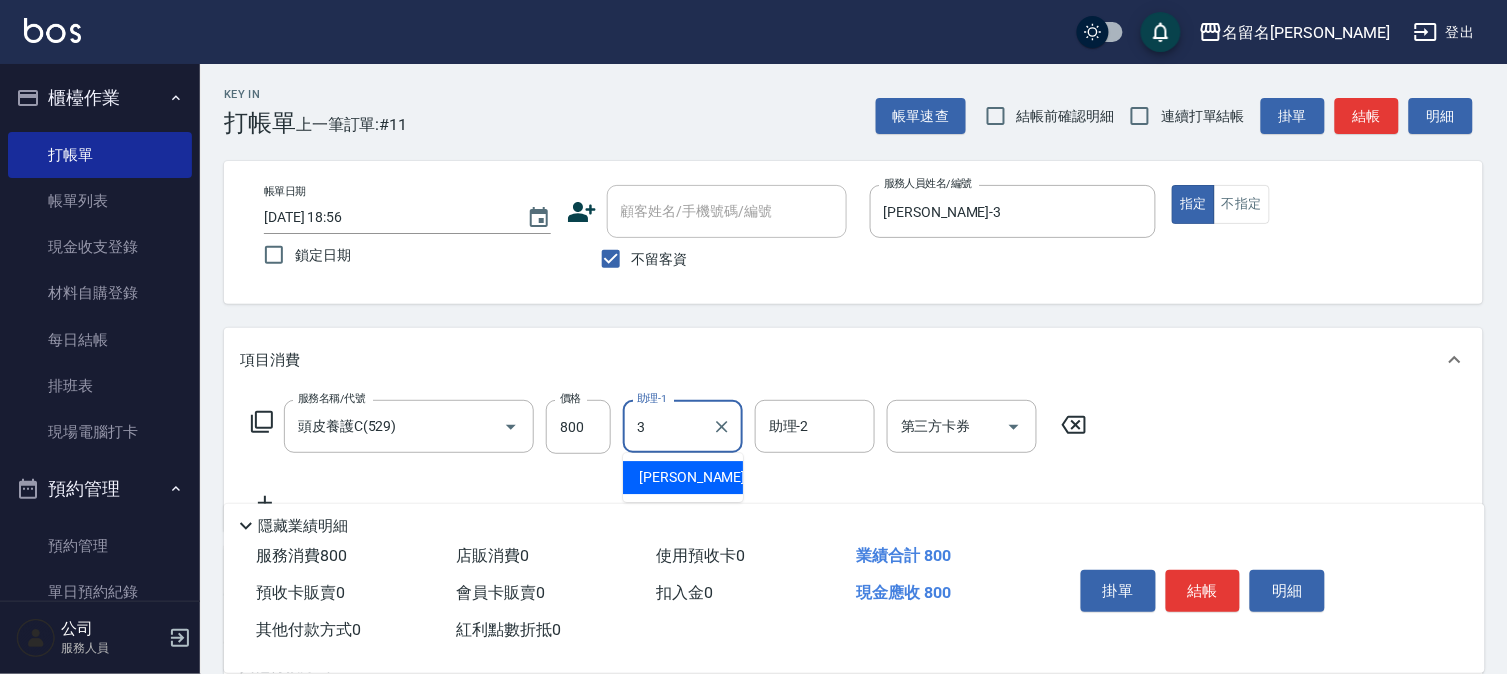 type on "[PERSON_NAME]-3" 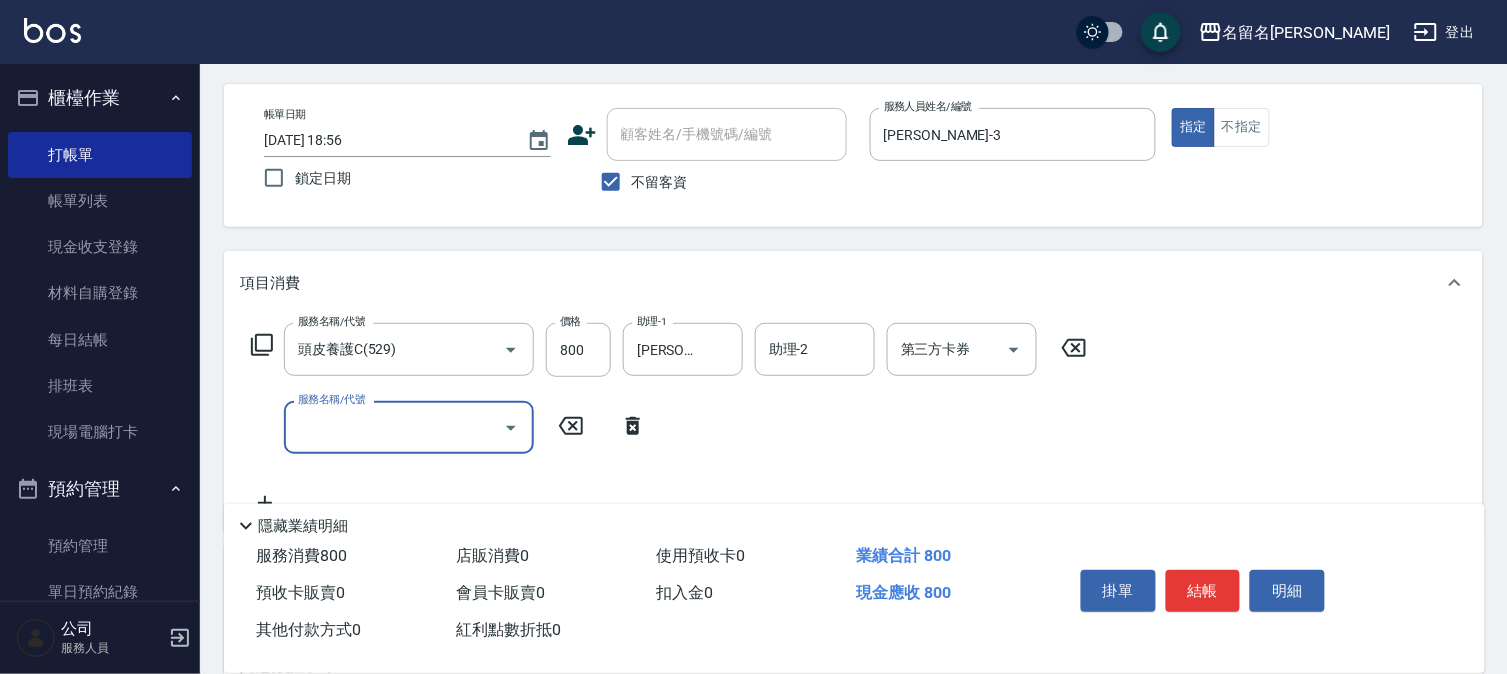 scroll, scrollTop: 222, scrollLeft: 0, axis: vertical 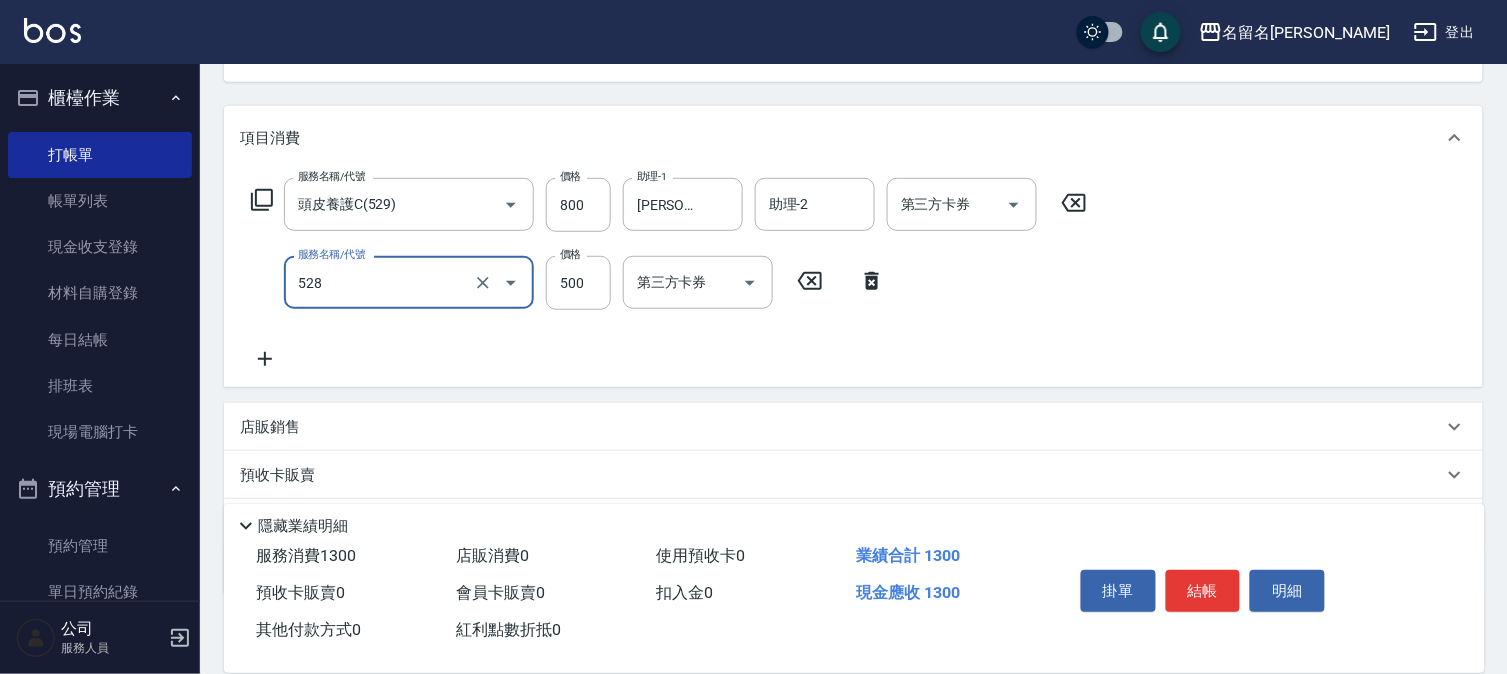type on "頭皮養護B(528)" 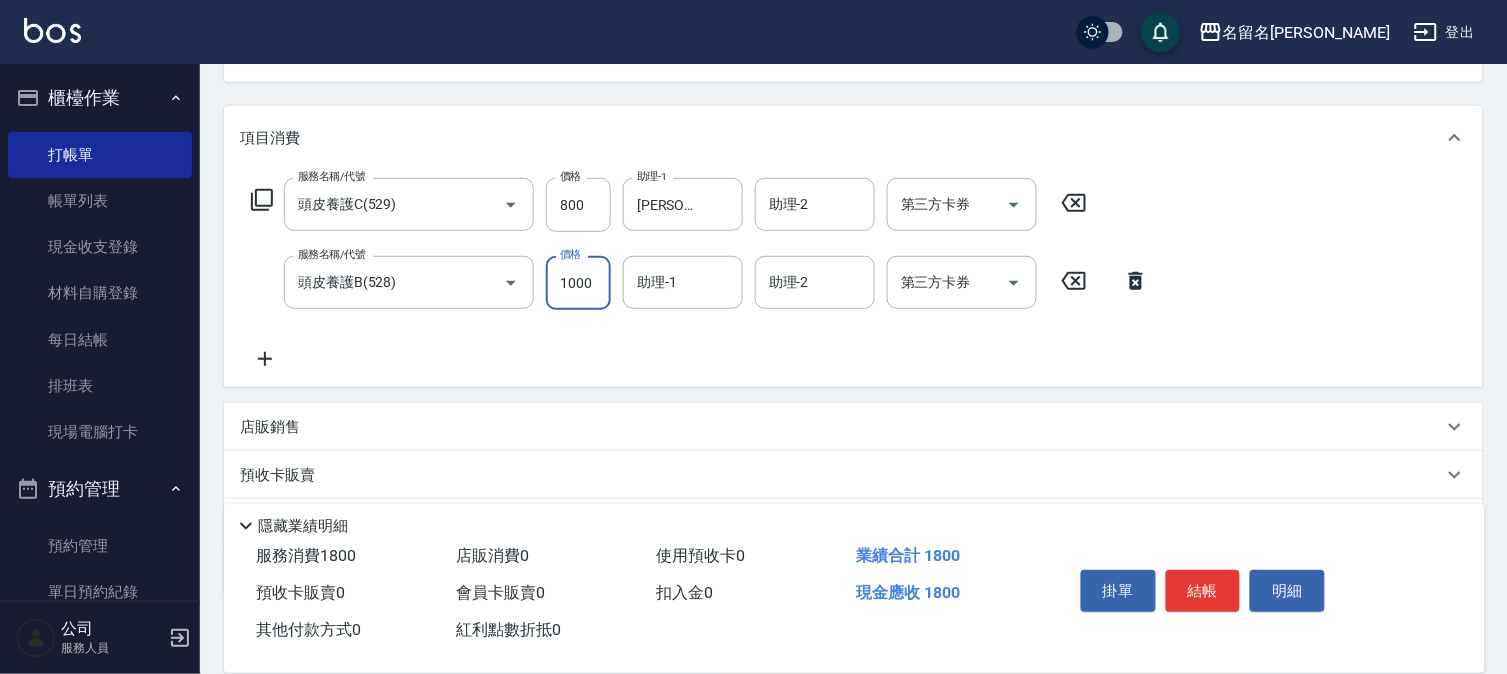 type on "1000" 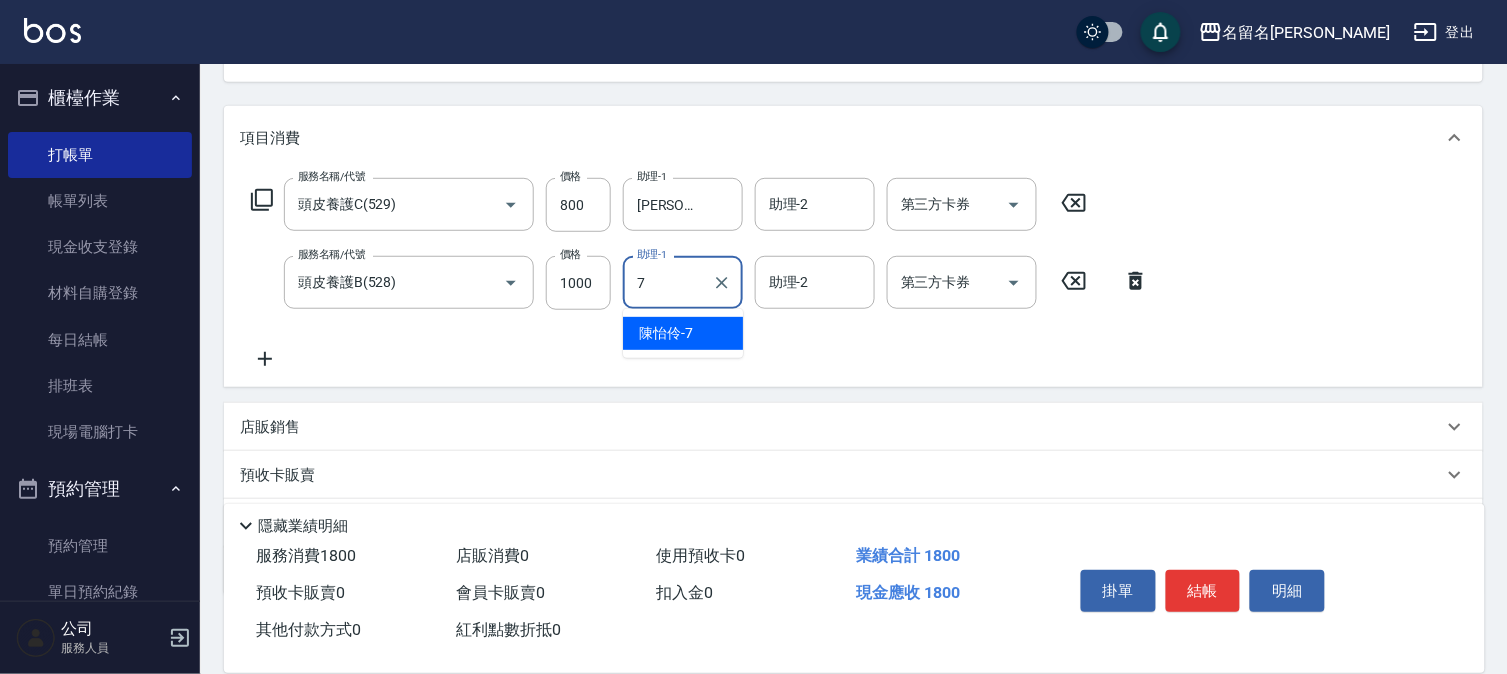 type on "[PERSON_NAME]-7" 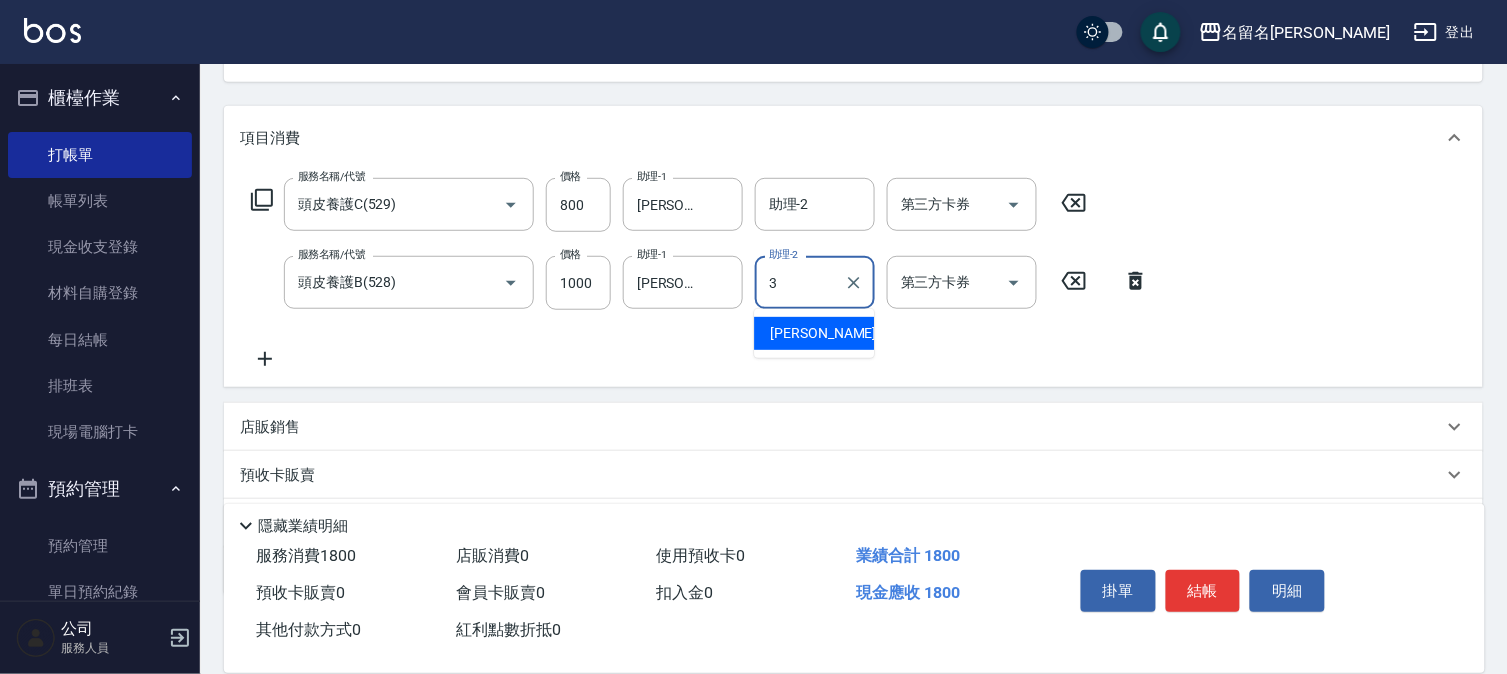 type on "[PERSON_NAME]-3" 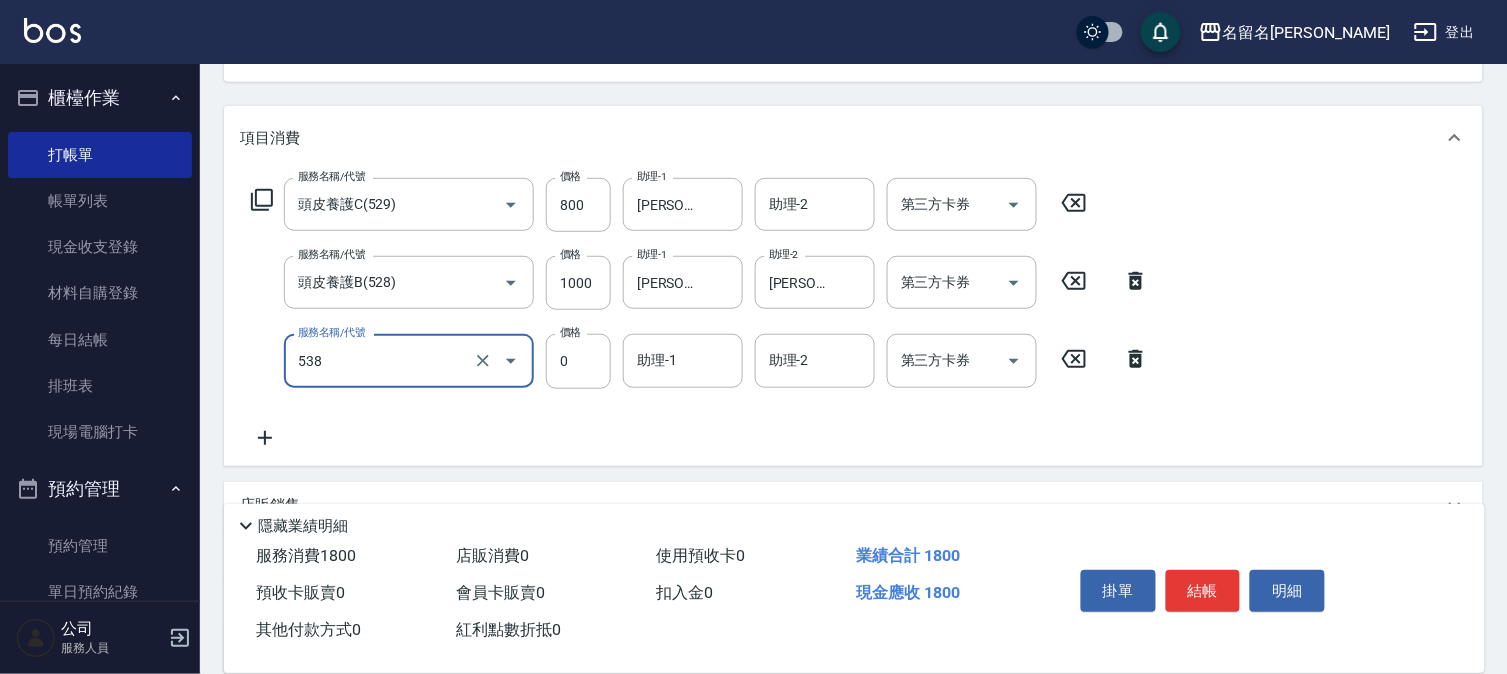 type on "精油免費洗A(538)" 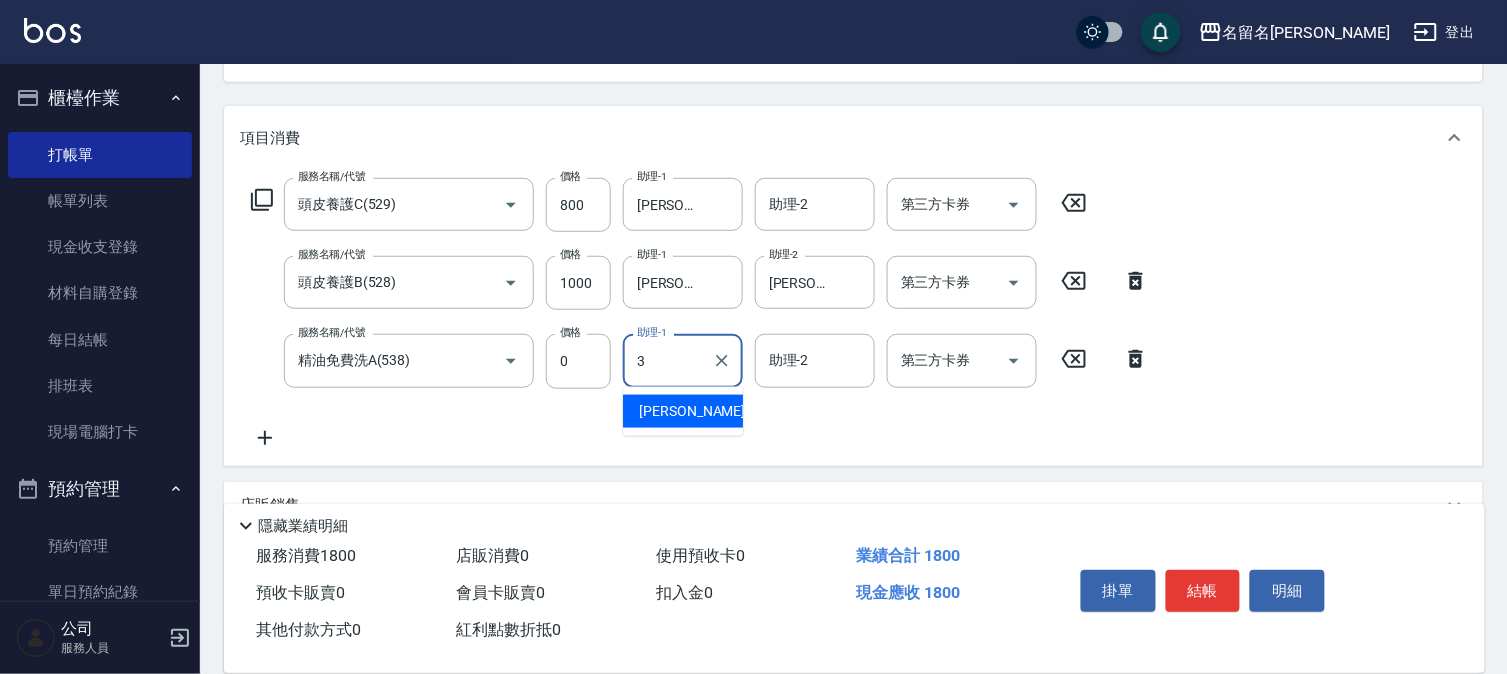 type on "[PERSON_NAME]-3" 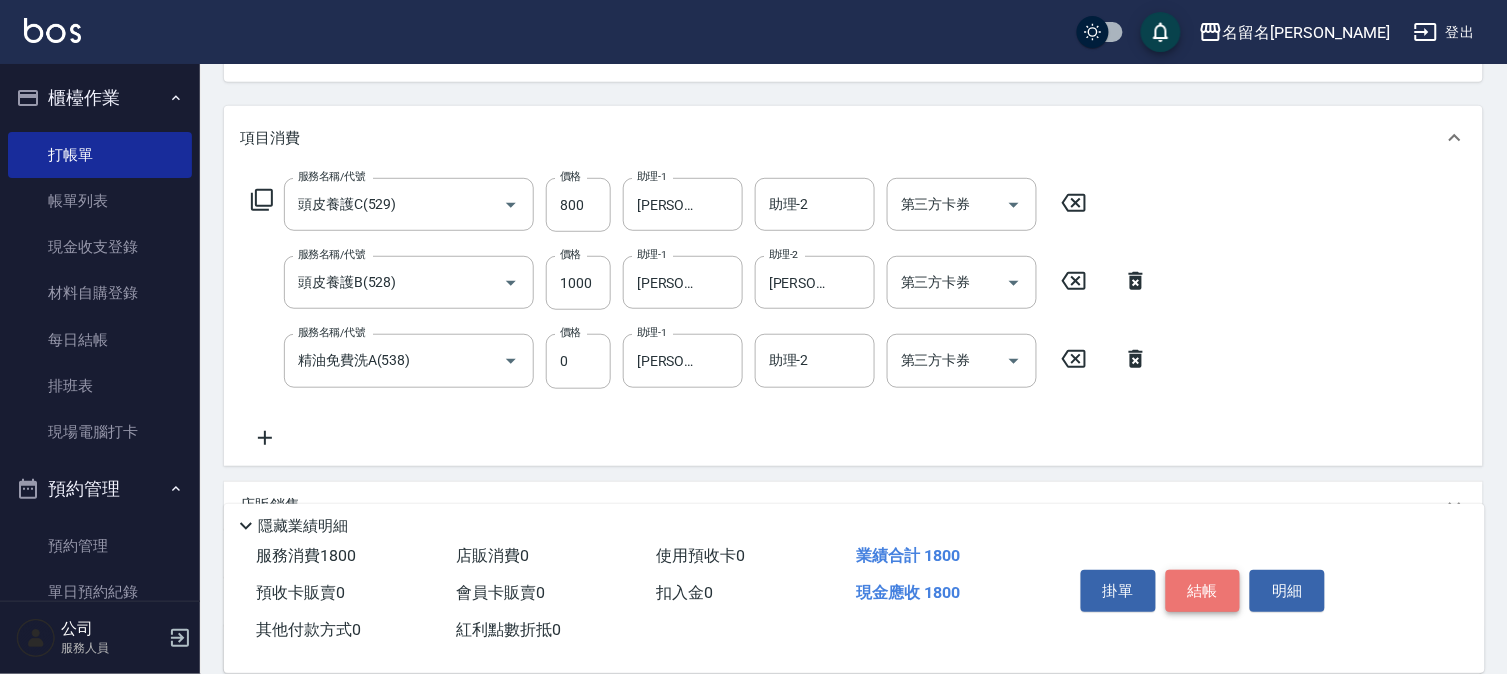 click on "結帳" at bounding box center (1203, 591) 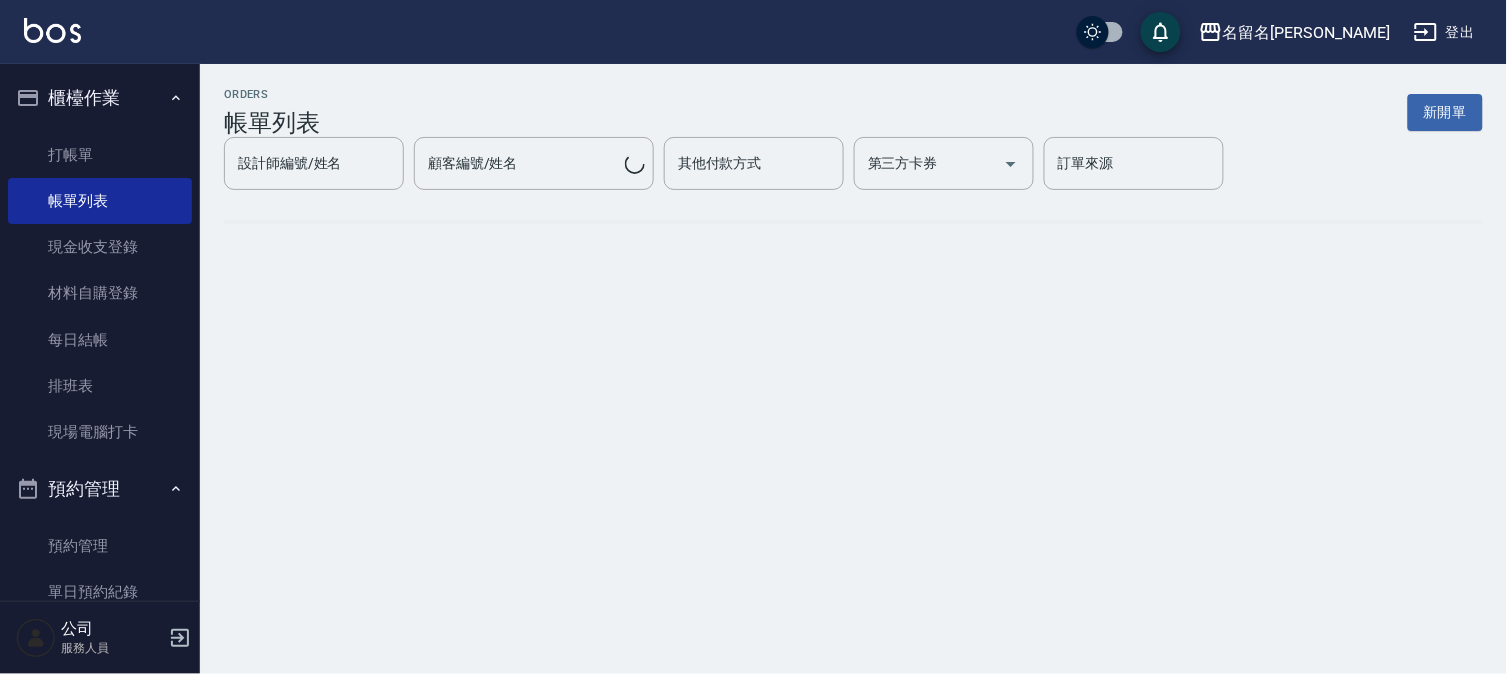 scroll, scrollTop: 0, scrollLeft: 0, axis: both 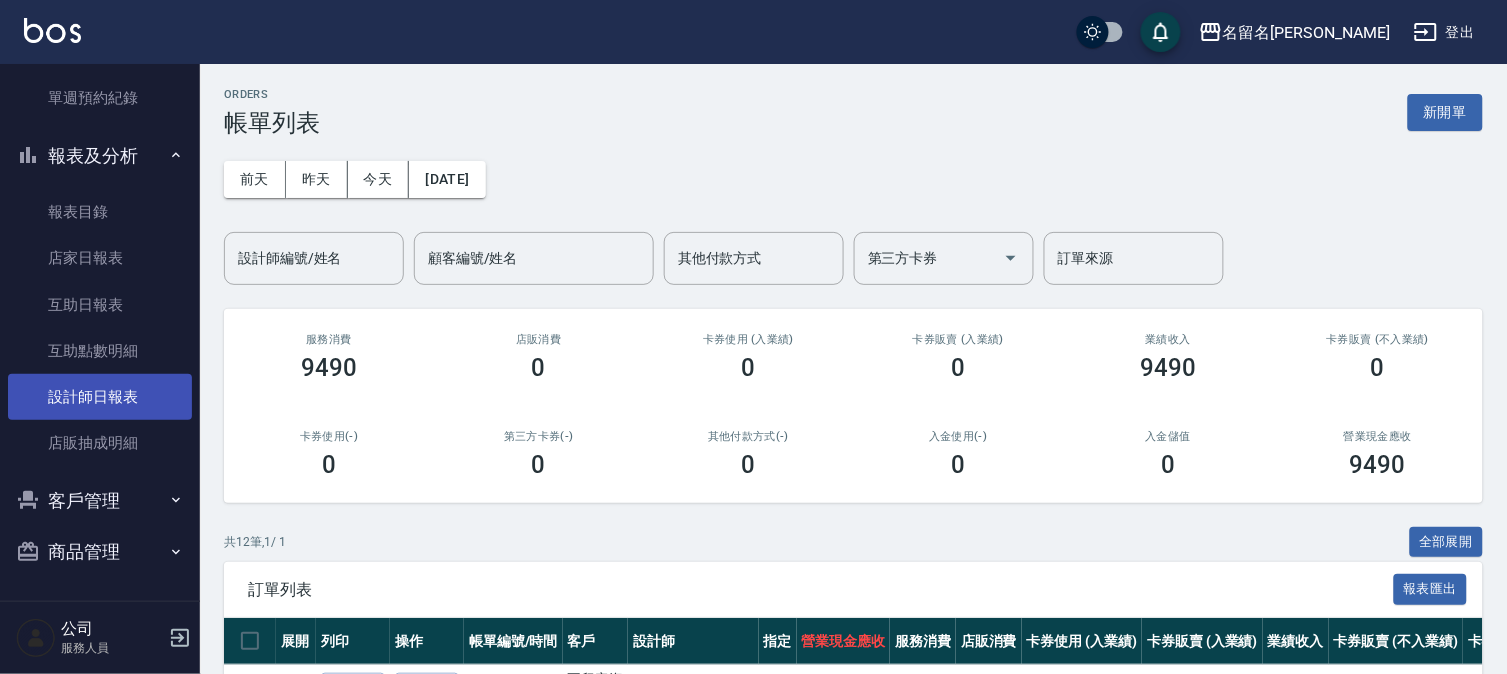 click on "設計師日報表" at bounding box center [100, 397] 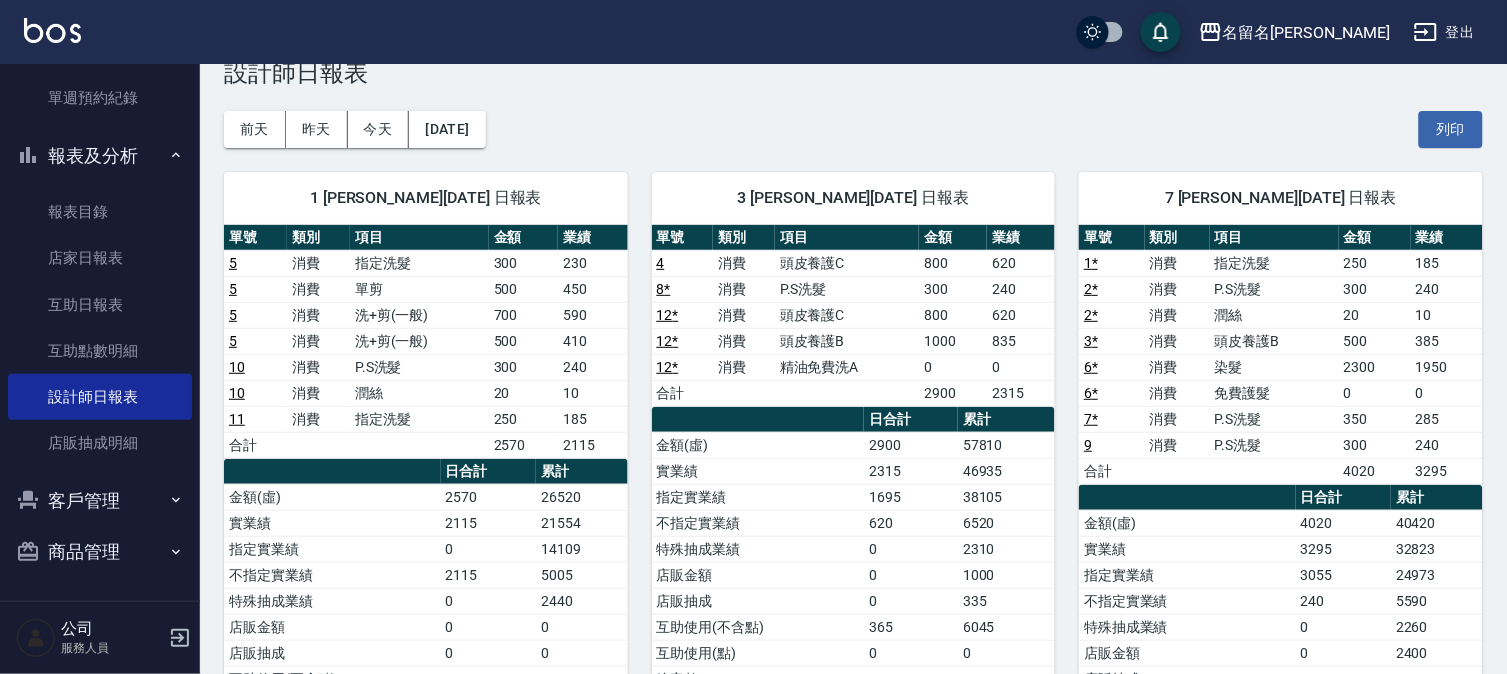 scroll, scrollTop: 0, scrollLeft: 0, axis: both 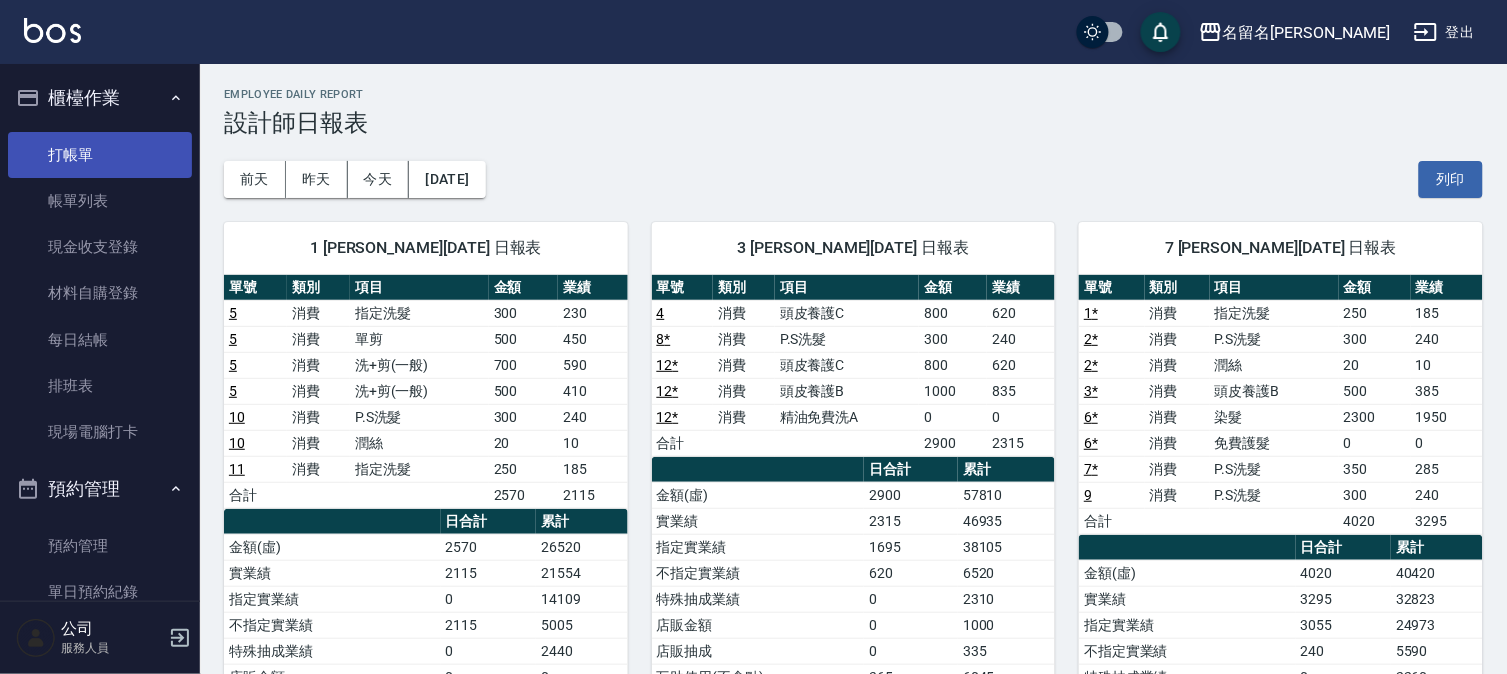click on "打帳單" at bounding box center [100, 155] 